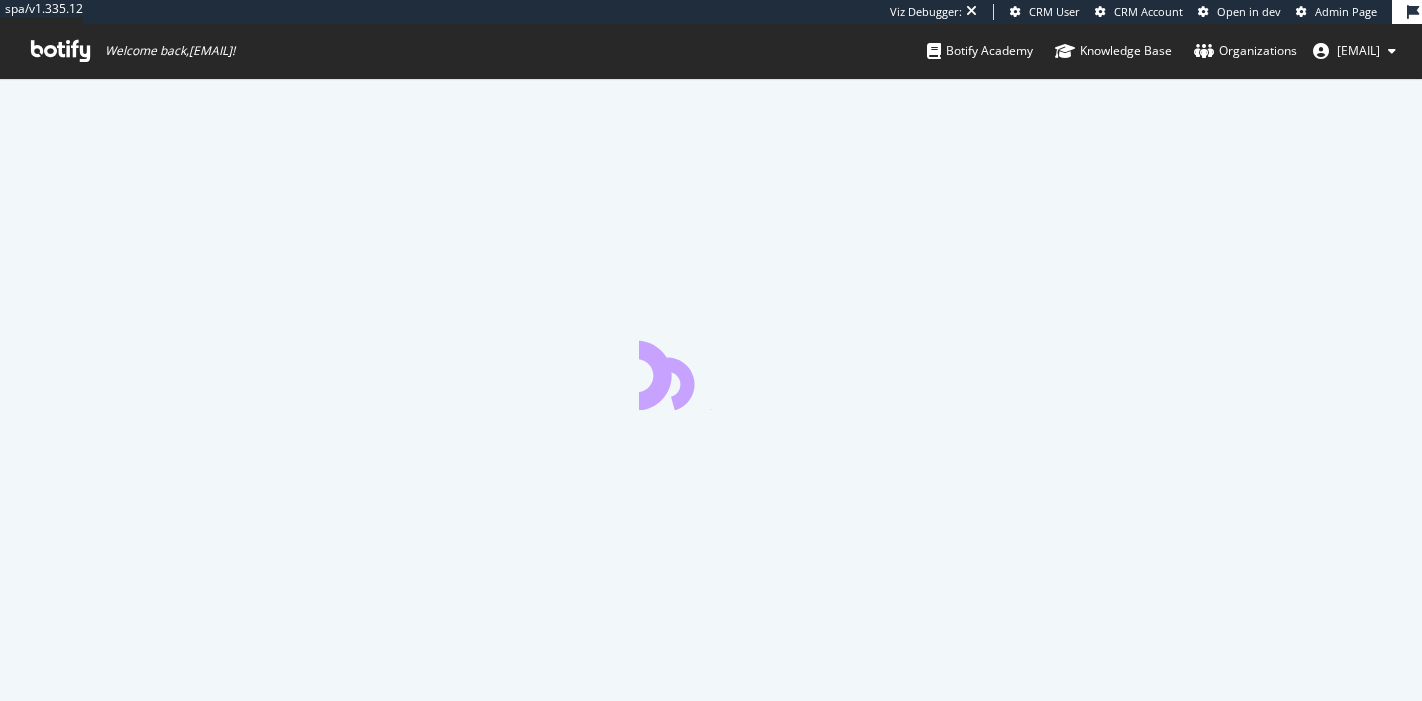 scroll, scrollTop: 0, scrollLeft: 0, axis: both 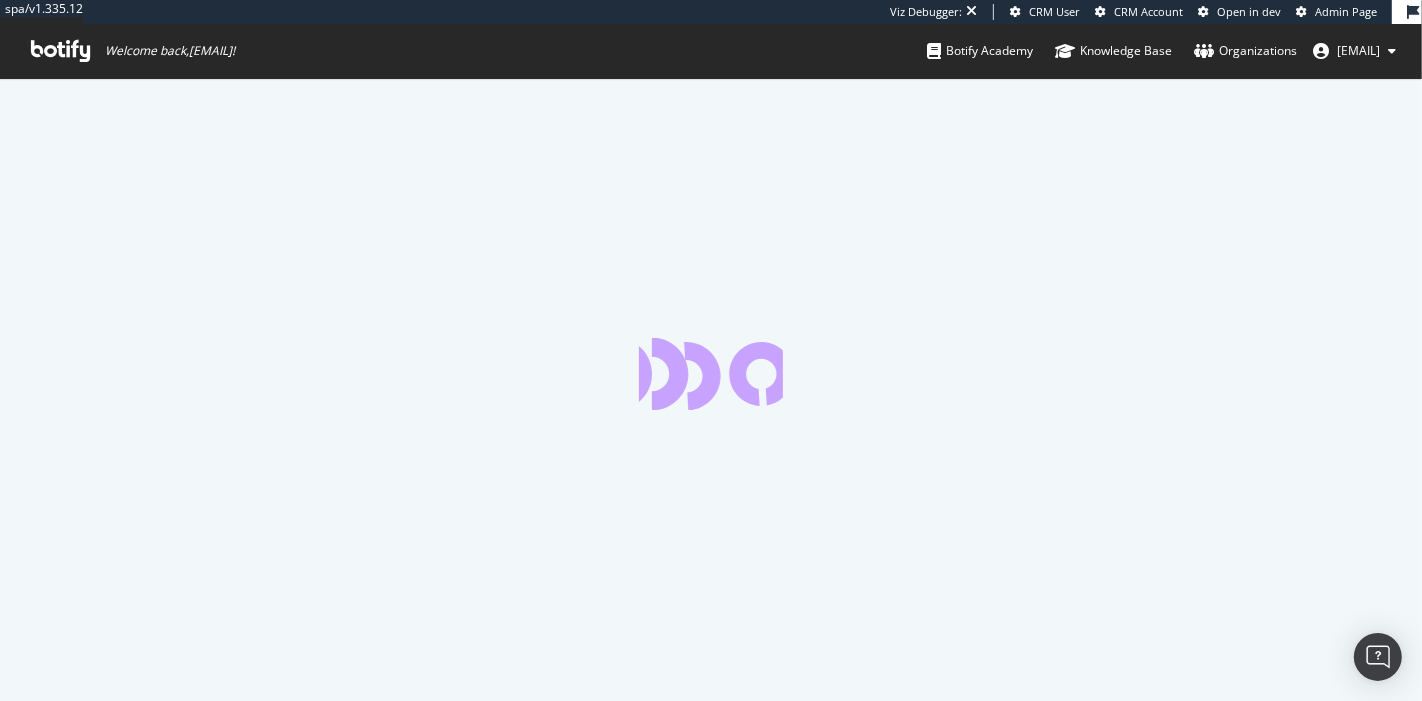 click at bounding box center [711, 389] 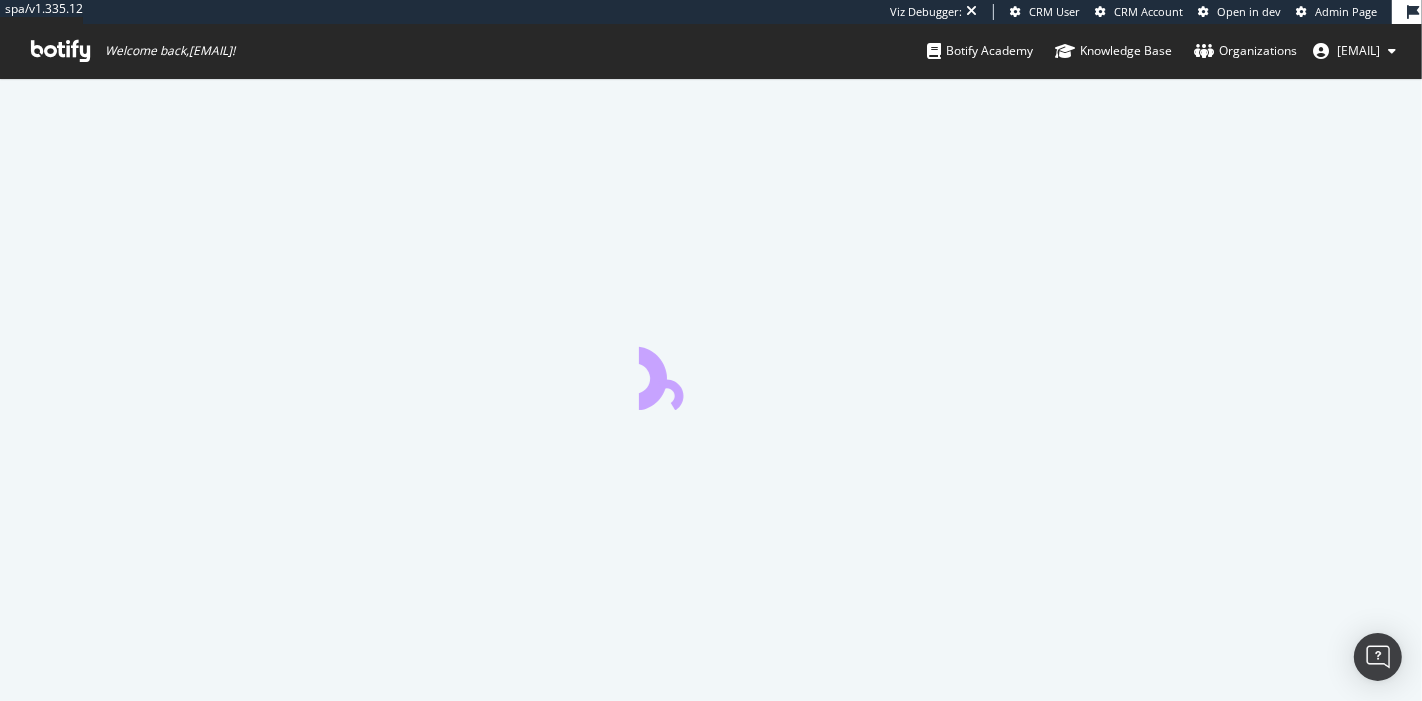 click on "Admin Page" at bounding box center [1346, 11] 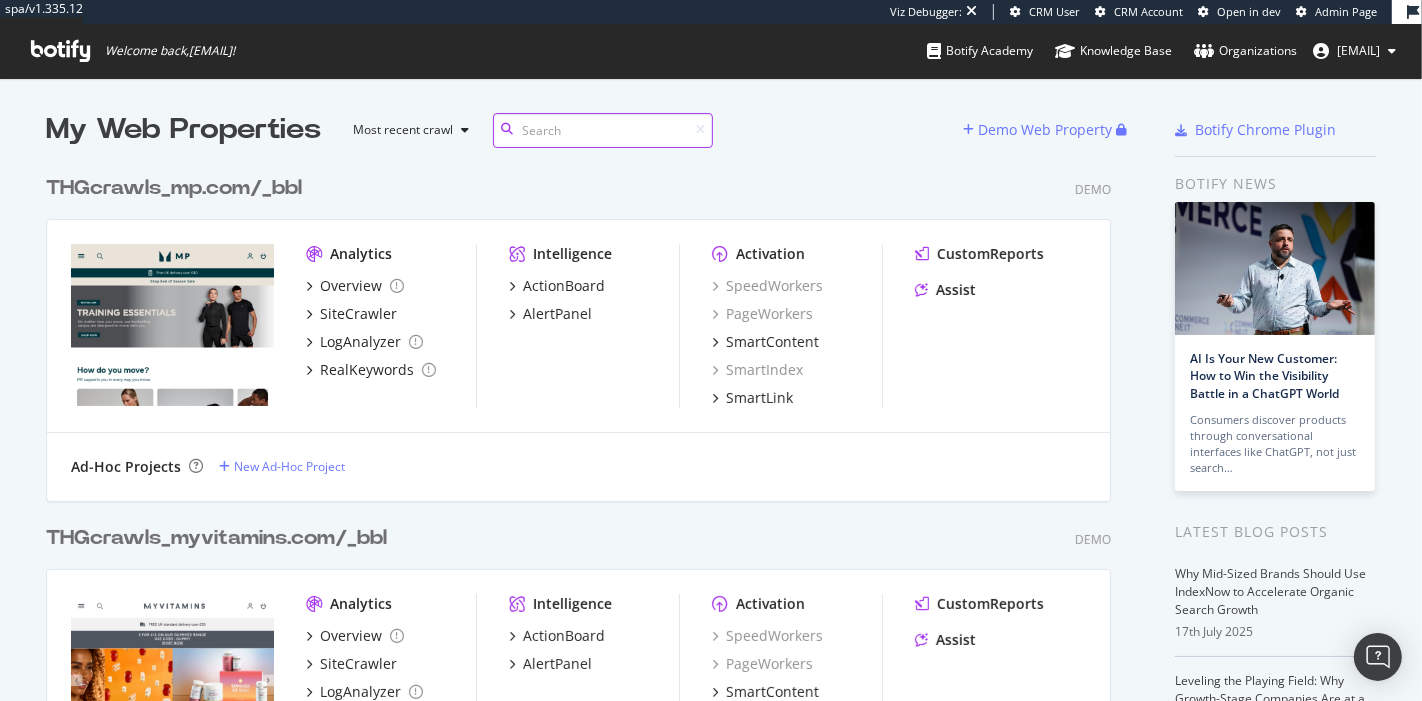 scroll, scrollTop: 17, scrollLeft: 17, axis: both 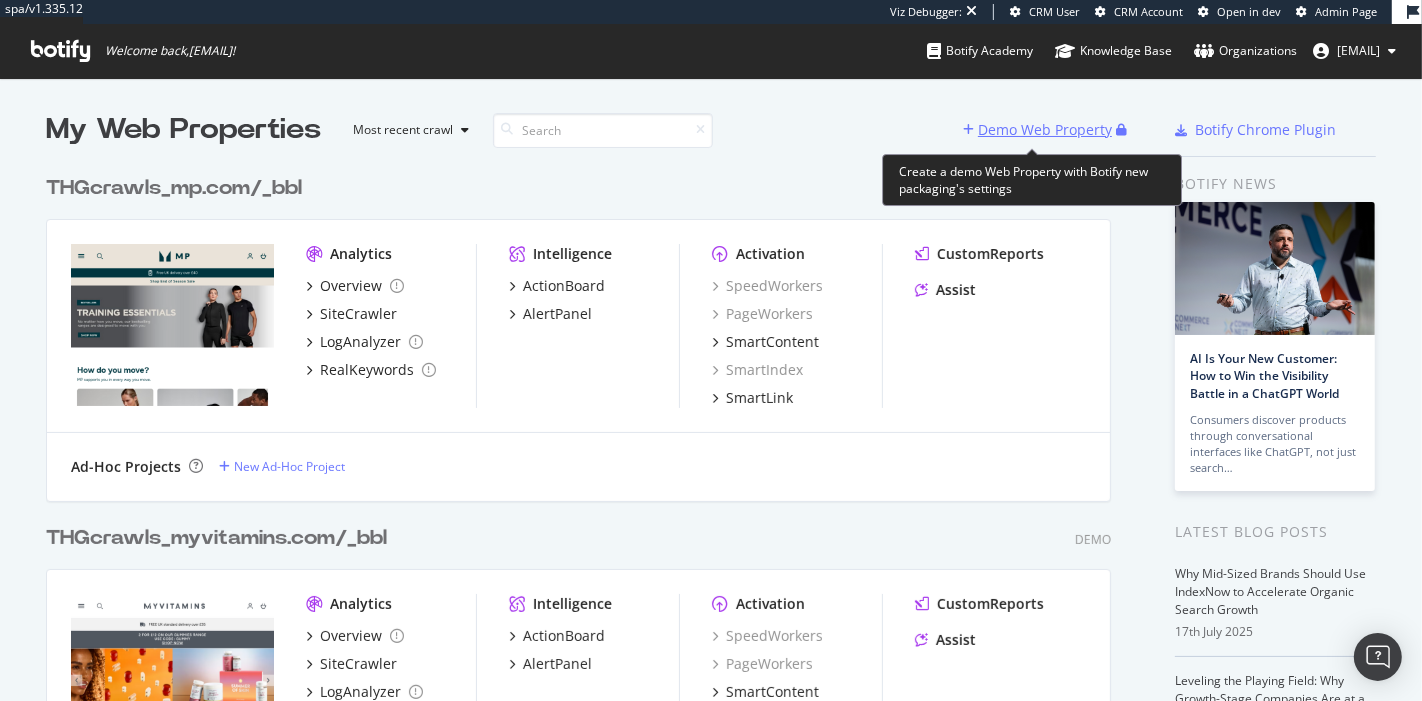 click on "Demo Web Property" at bounding box center (1045, 130) 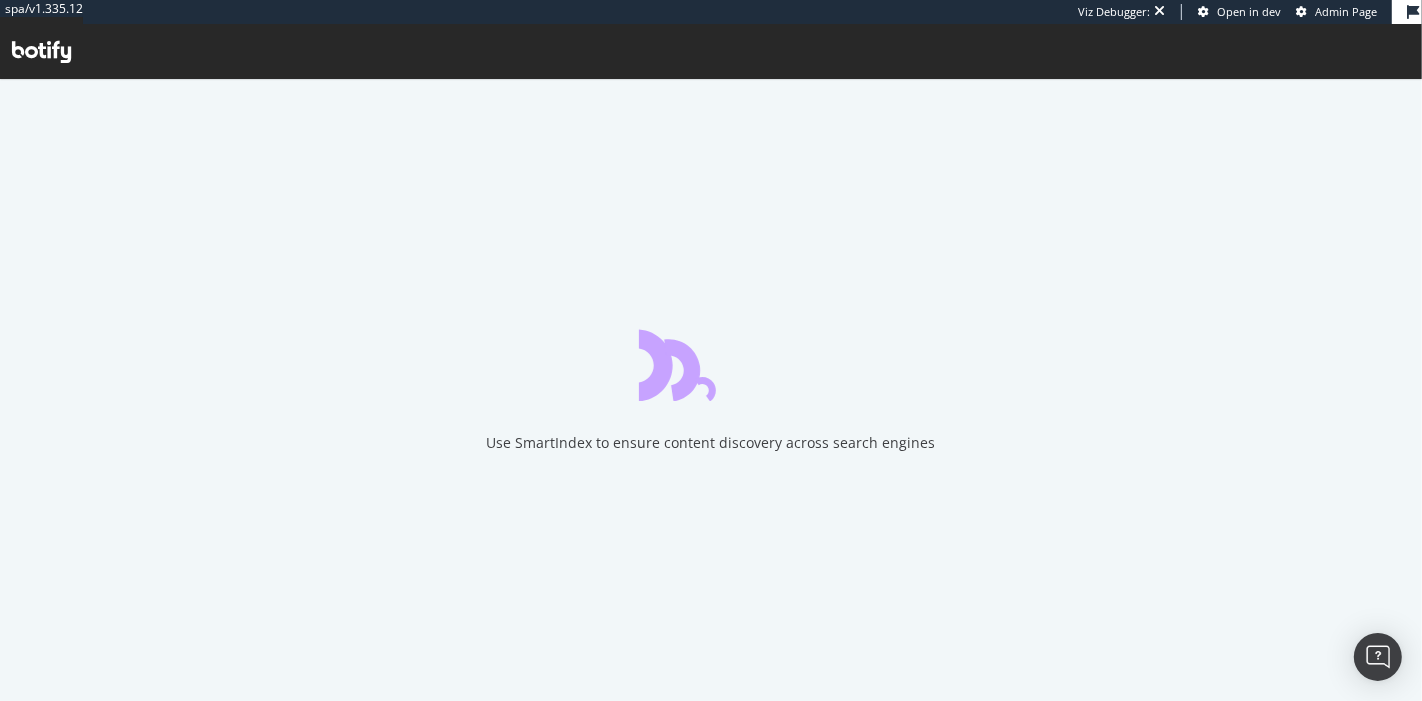 scroll, scrollTop: 0, scrollLeft: 0, axis: both 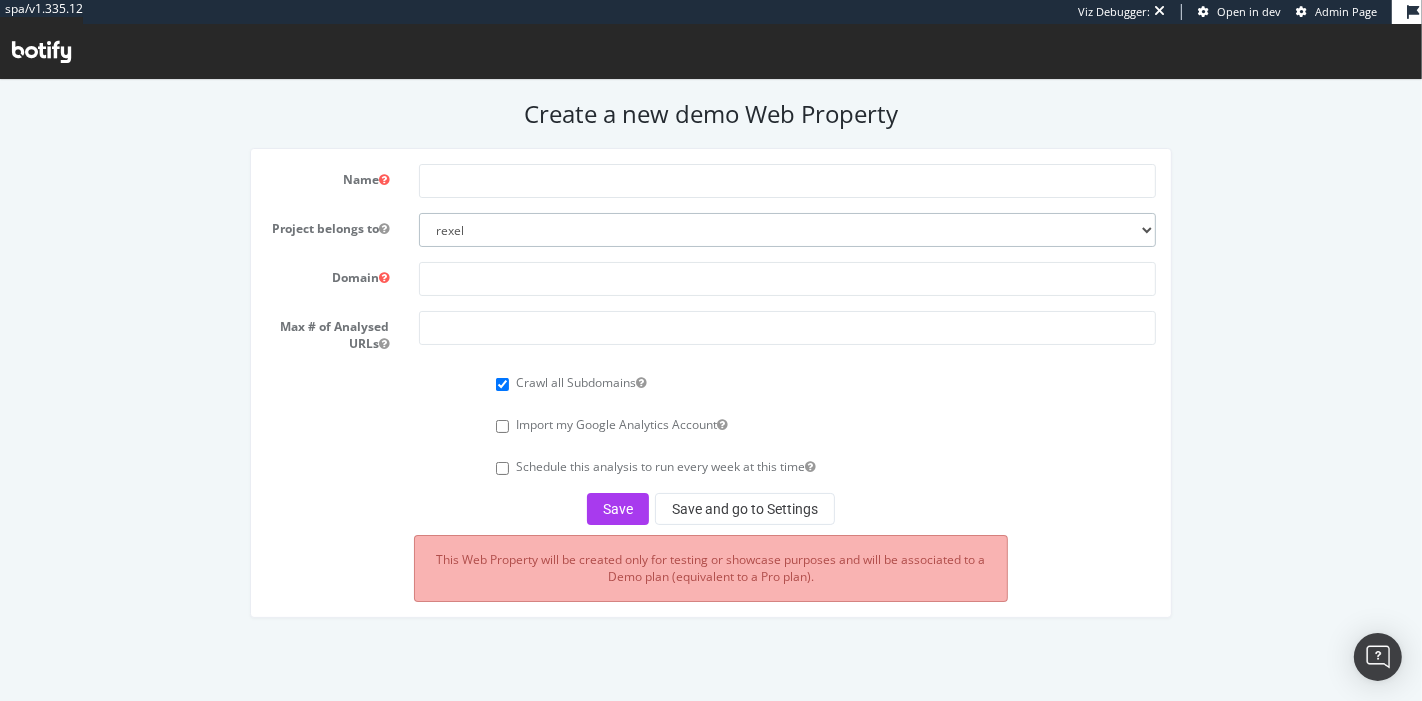 click on "[LAST] [LAST] [LAST] [LAST] [LAST] [EMAIL] [LAST] [LAST] [LAST] [LAST] [LAST] [LAST] [LAST] [LAST] [LAST] [LAST] [LAST] [LAST] [LAST] [LAST] [LAST] [LAST] [LAST] [LAST] [LAST] [LAST] [LAST] [LAST] [LAST] [LAST] [LAST] [LAST] [LAST] [LAST] [LAST] [LAST] [LAST] [LAST] [LAST] [LAST] [LAST] [LAST]" at bounding box center (787, 229) 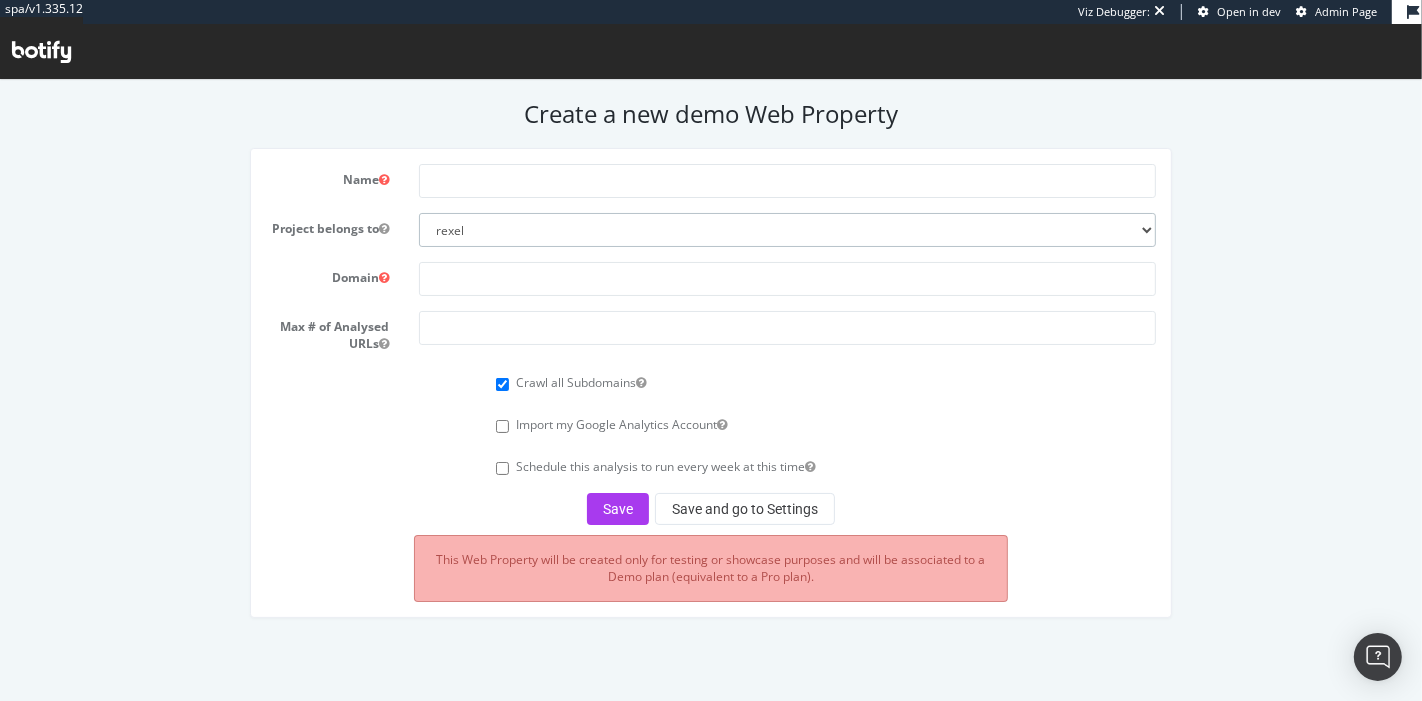select on "41186" 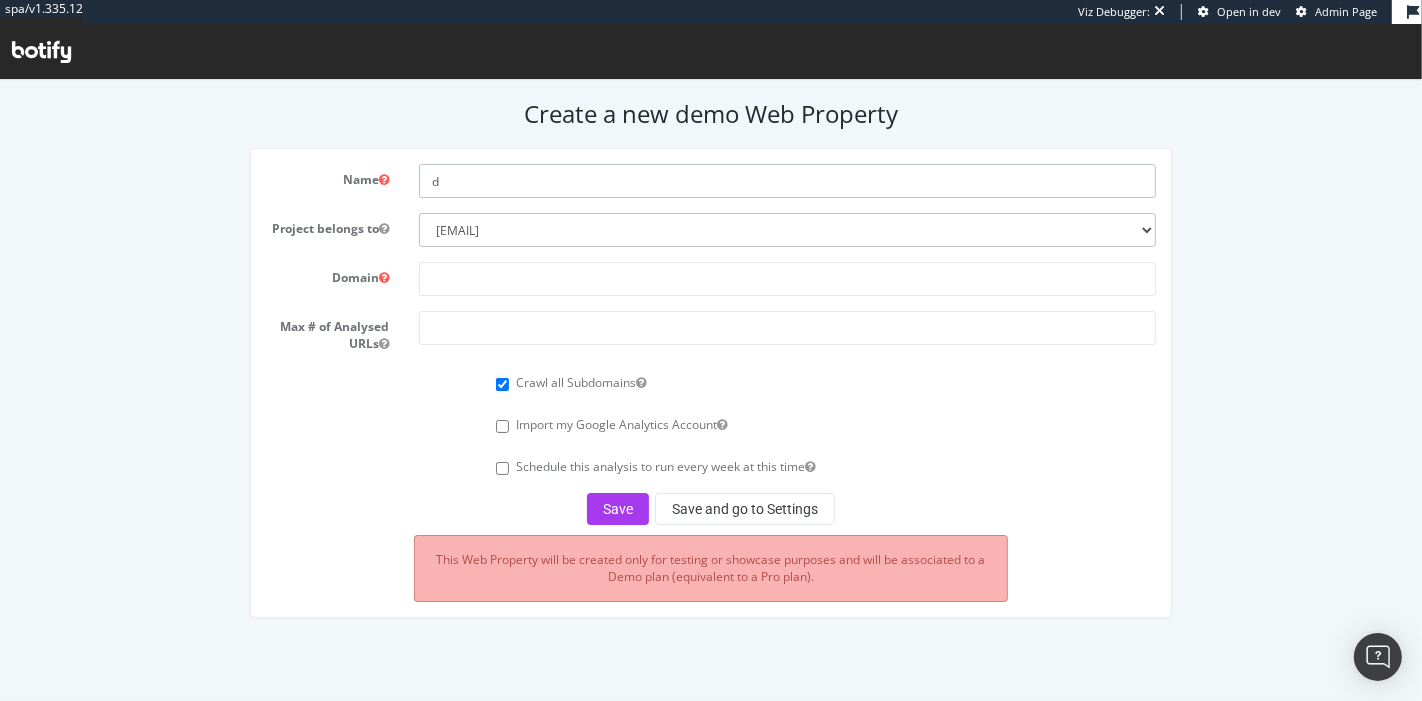 click on "d" at bounding box center [787, 180] 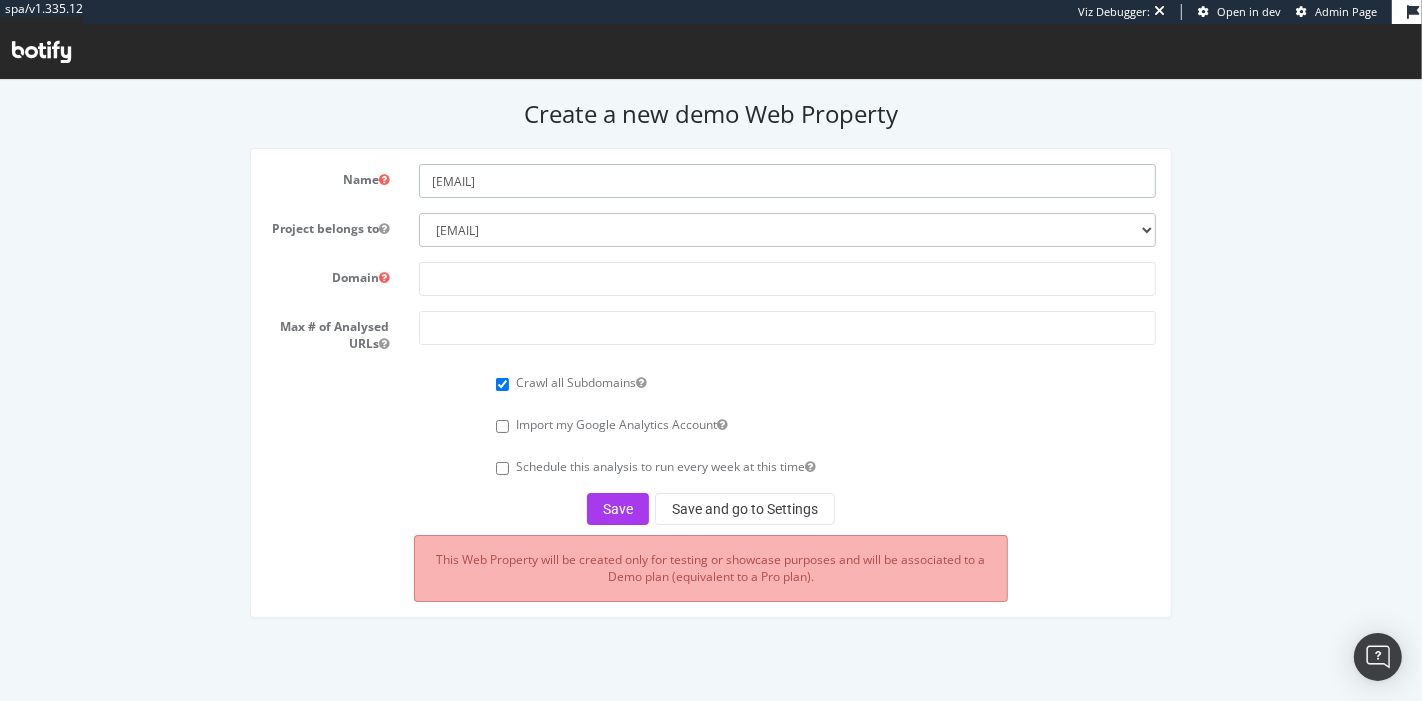 click on "[EMAIL]" at bounding box center (787, 180) 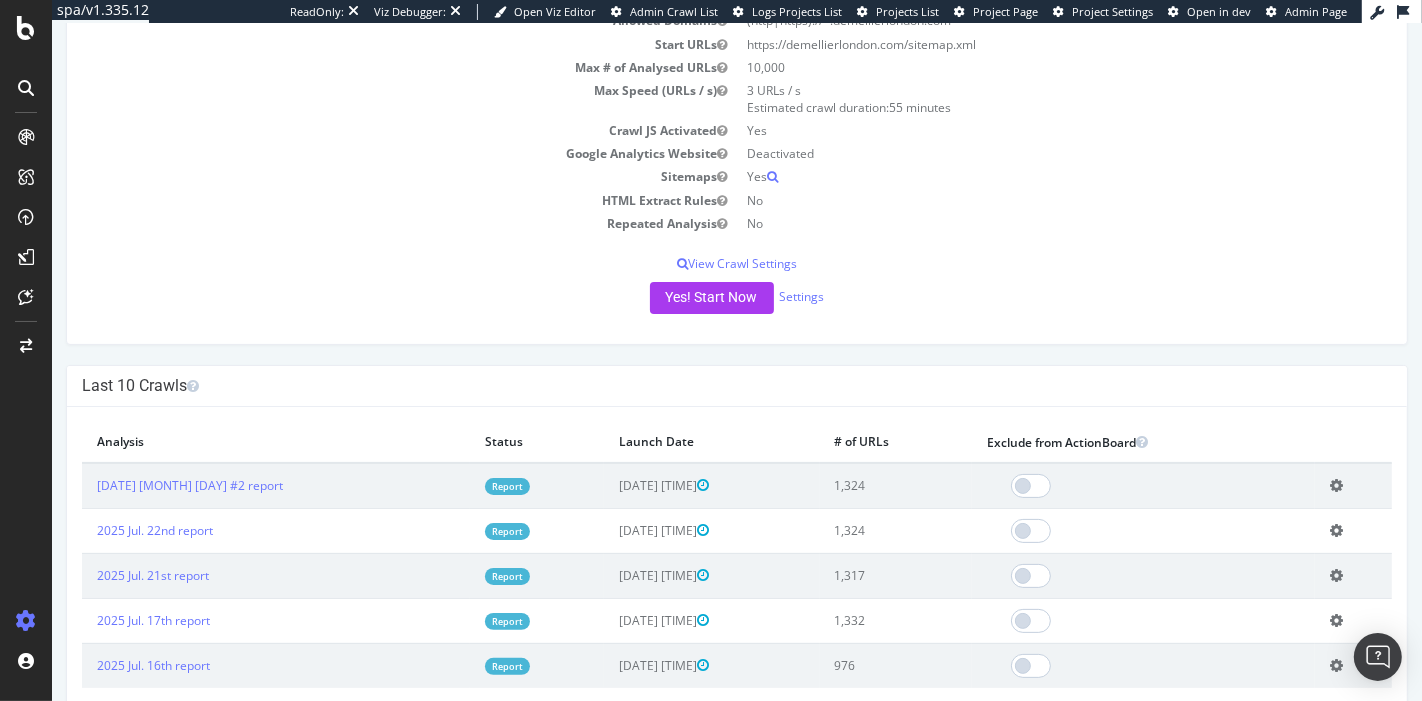 scroll, scrollTop: 197, scrollLeft: 0, axis: vertical 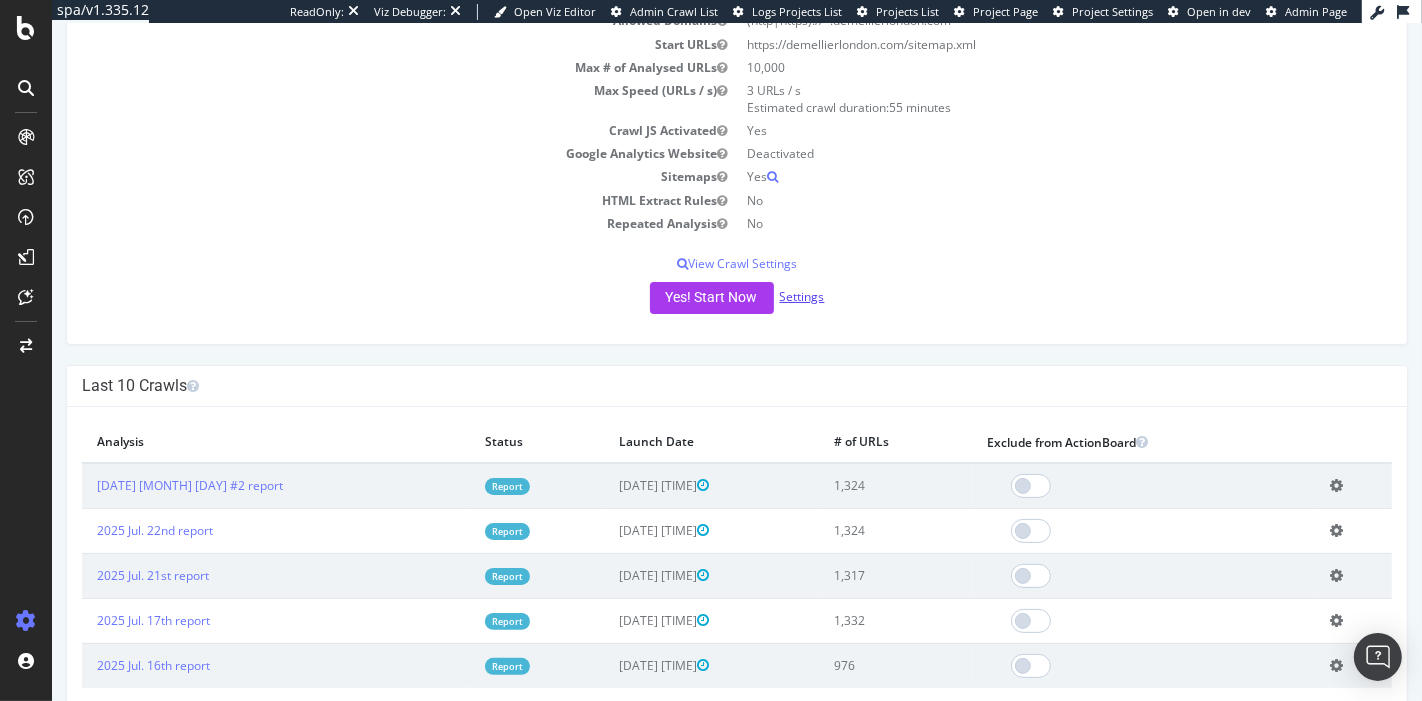 click on "Settings" at bounding box center (801, 296) 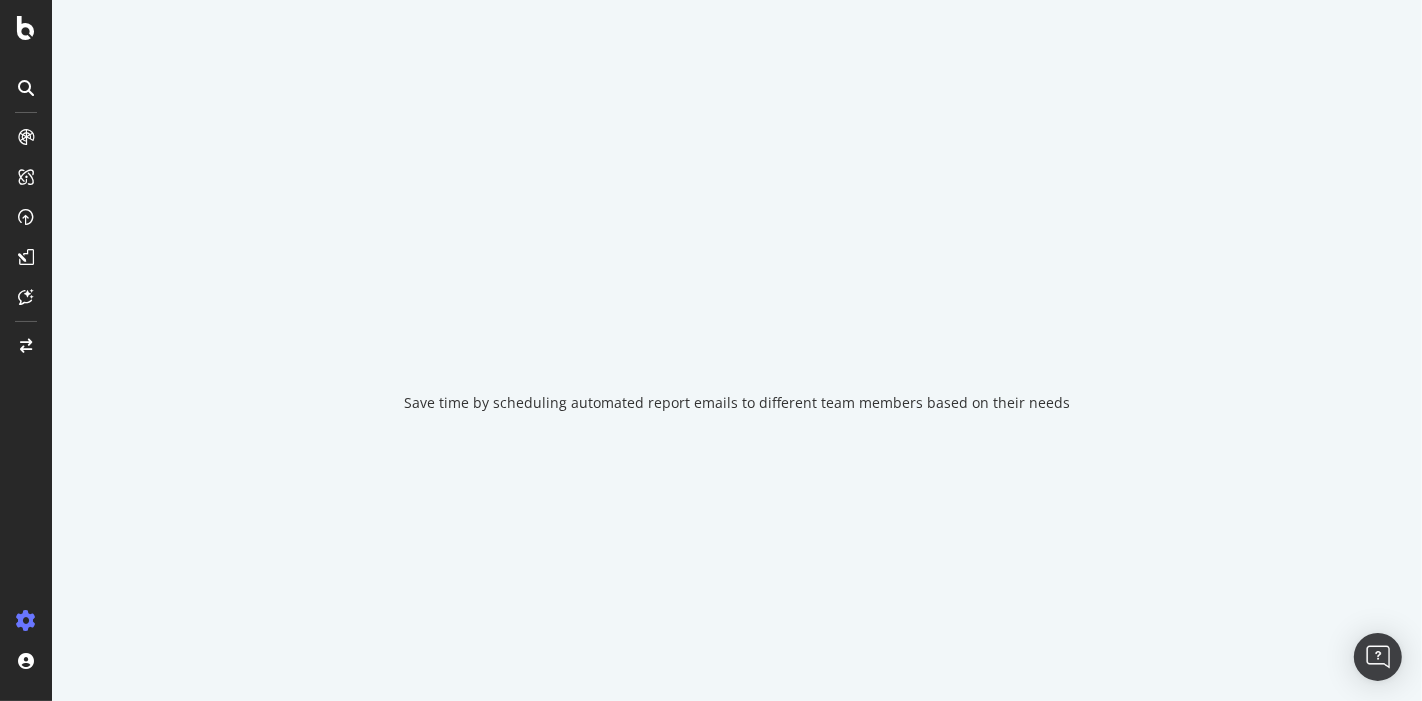 scroll, scrollTop: 0, scrollLeft: 0, axis: both 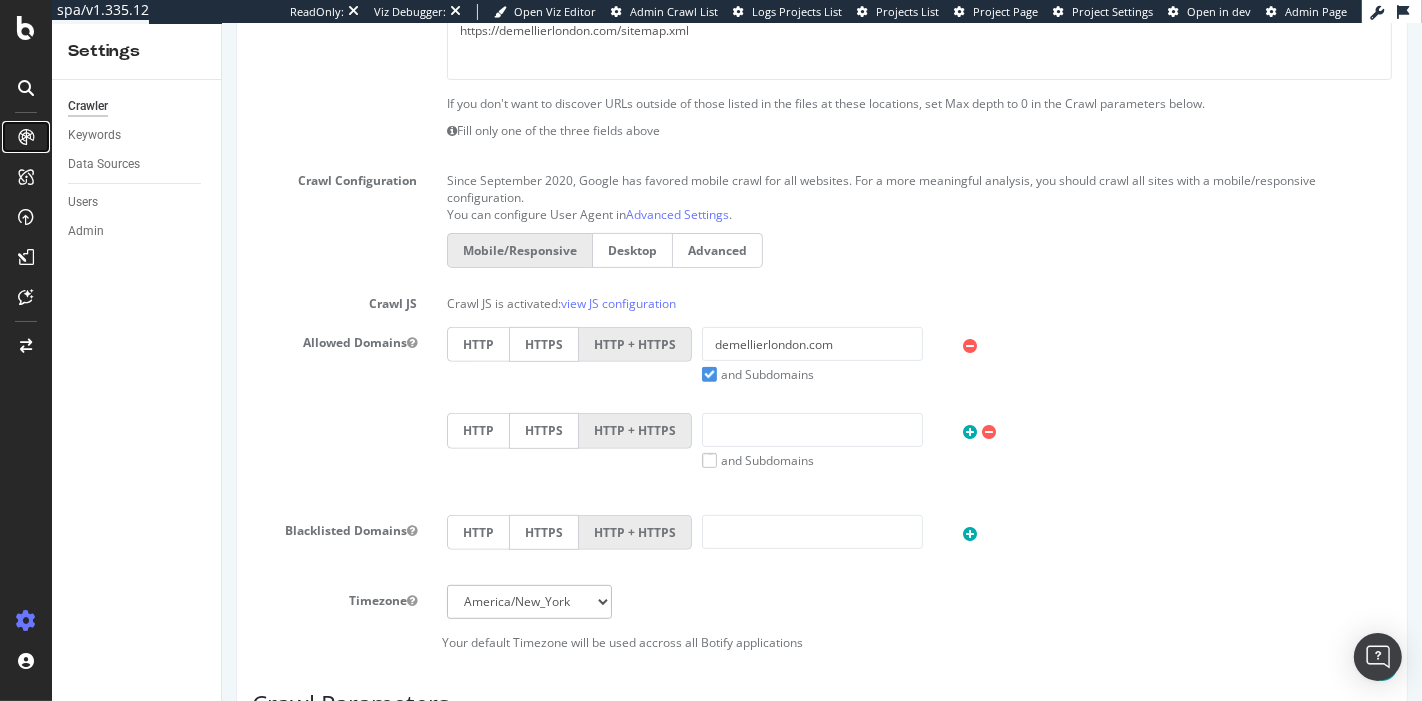click at bounding box center [26, 137] 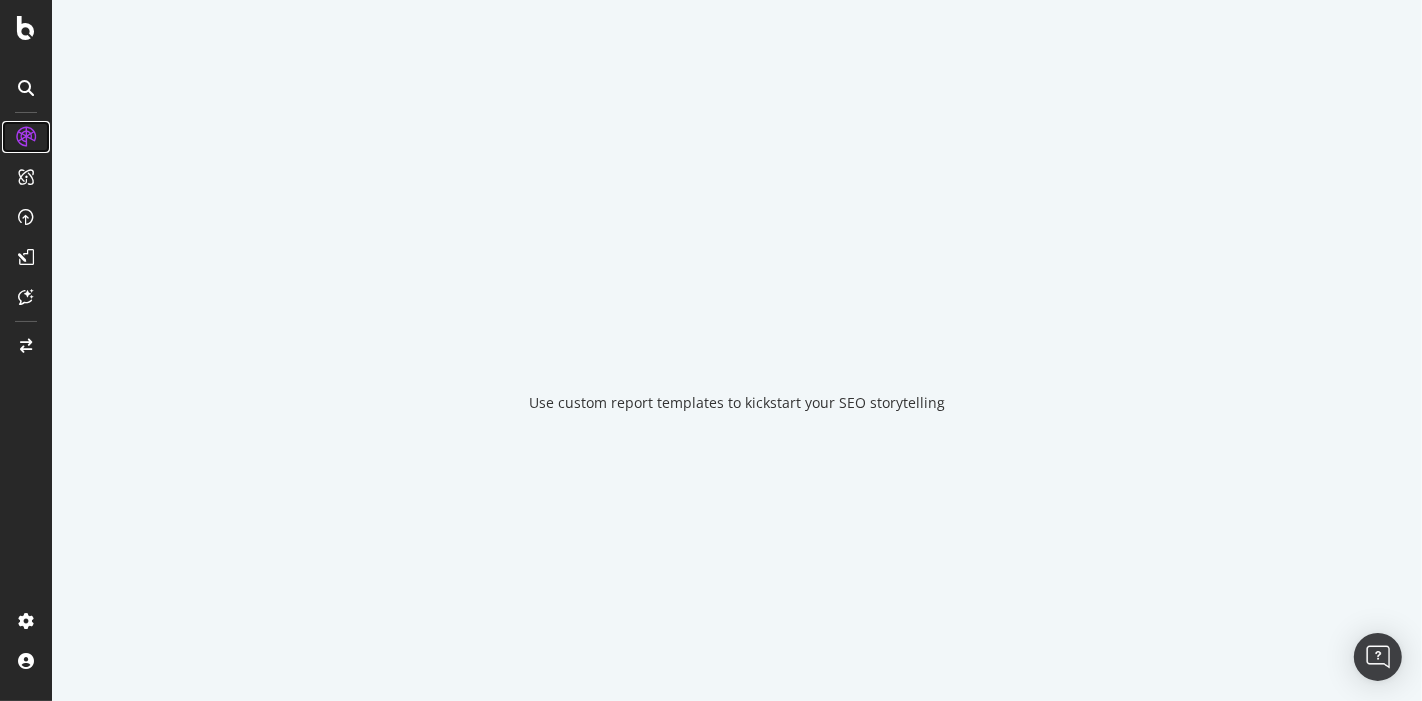 scroll, scrollTop: 0, scrollLeft: 0, axis: both 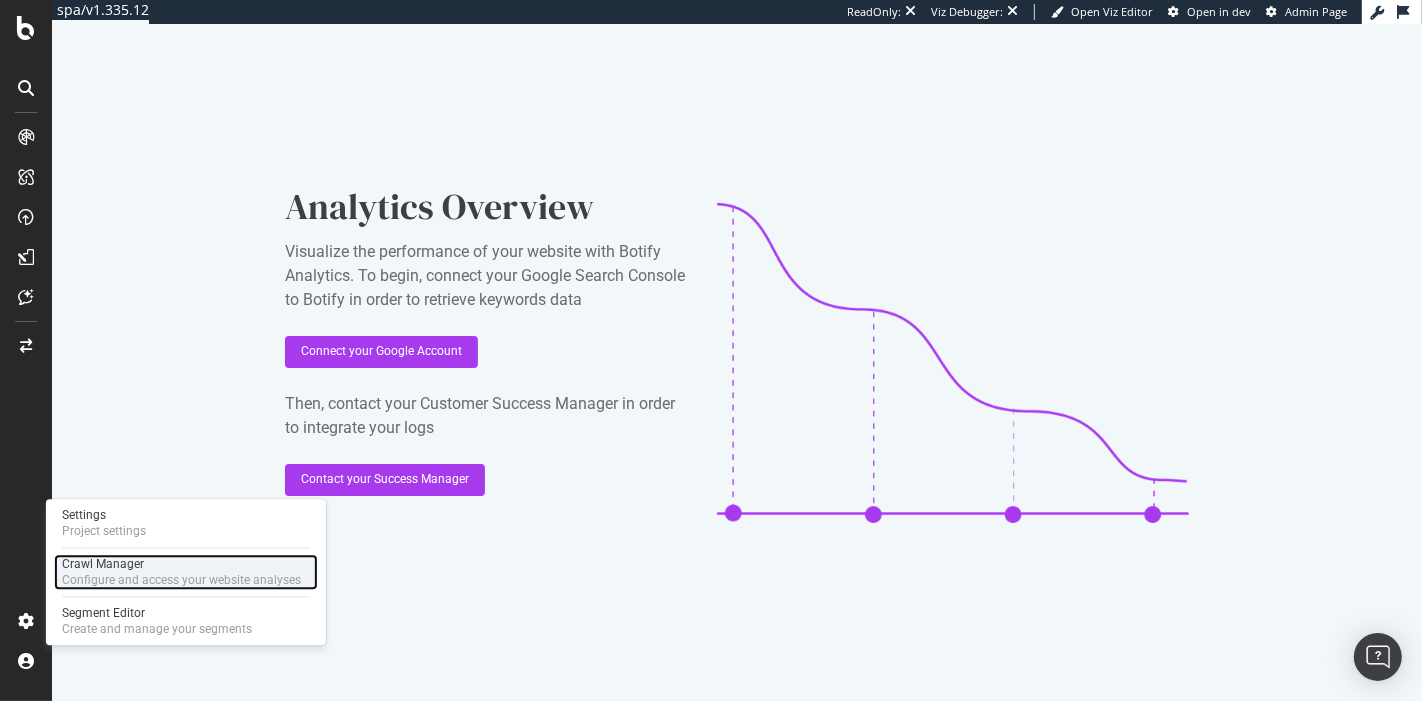 click on "Crawl Manager" at bounding box center (181, 564) 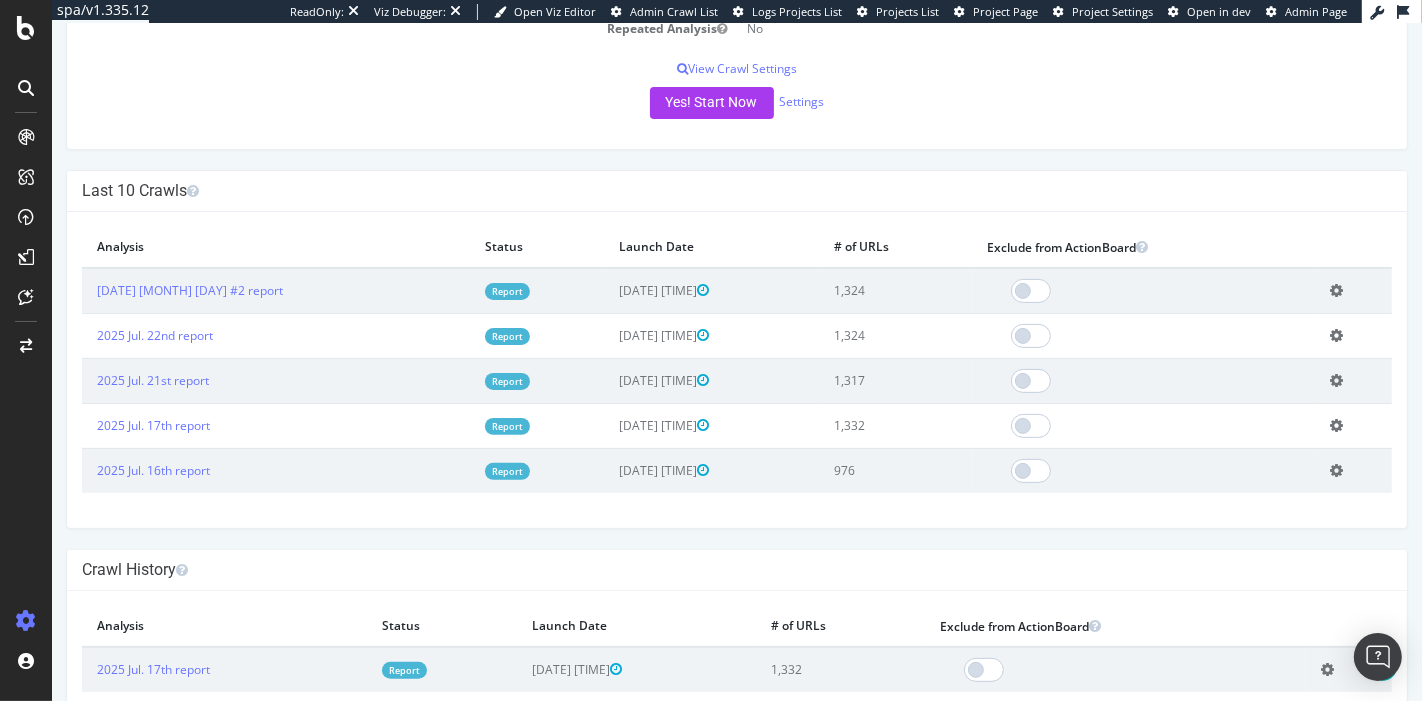 scroll, scrollTop: 391, scrollLeft: 0, axis: vertical 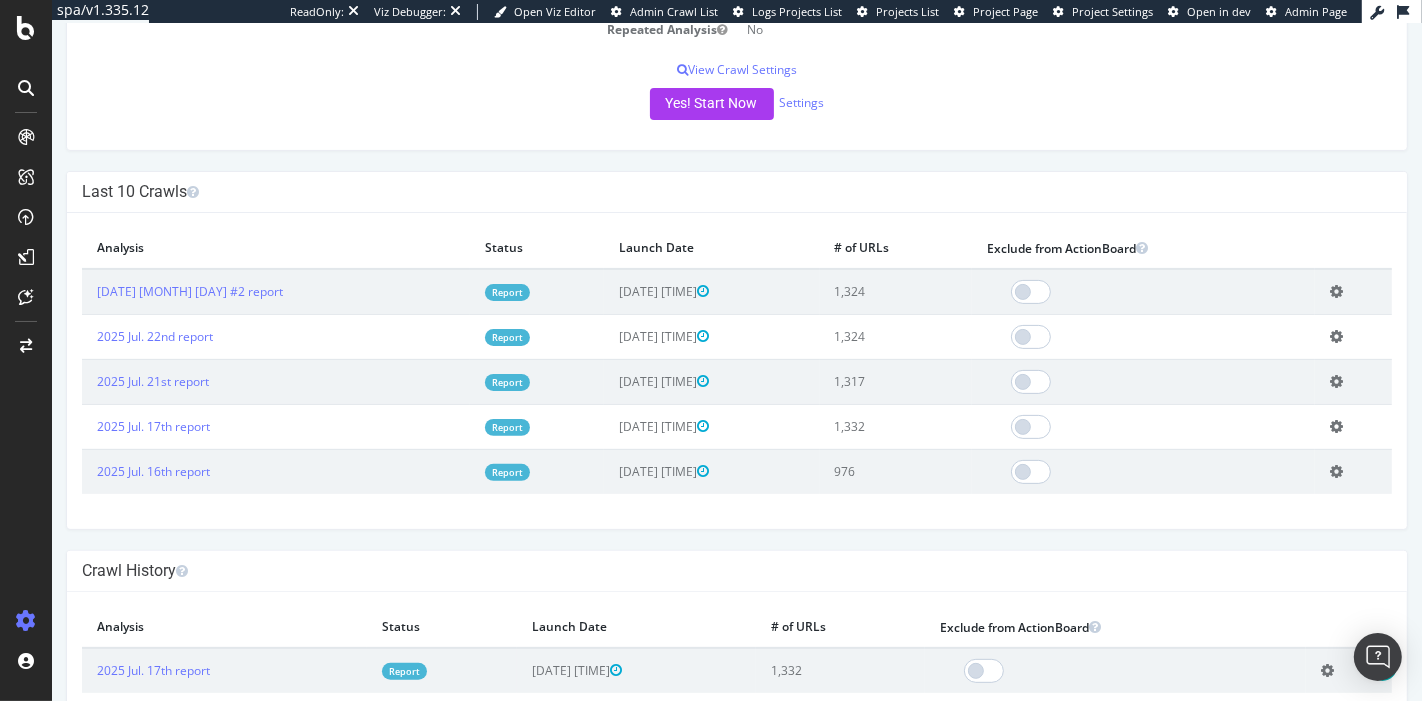 click on "Report" at bounding box center (506, 472) 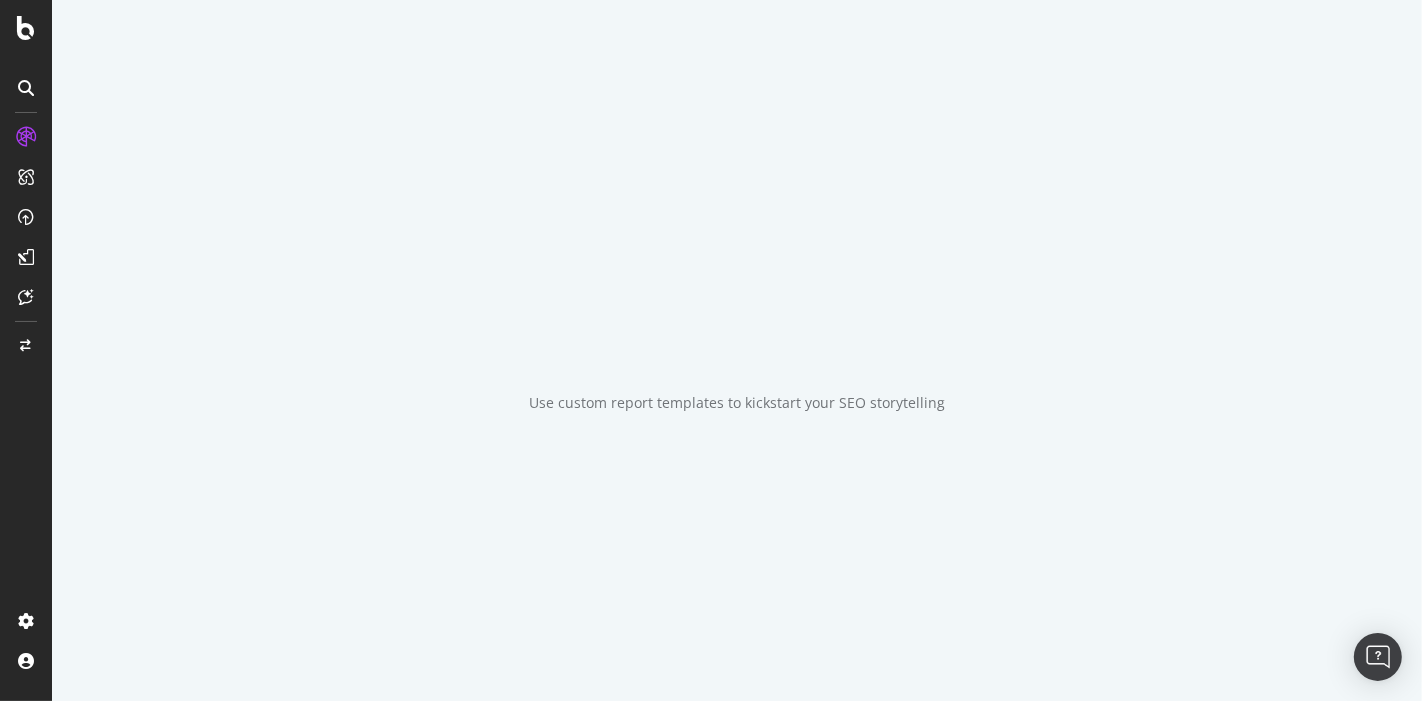scroll, scrollTop: 0, scrollLeft: 0, axis: both 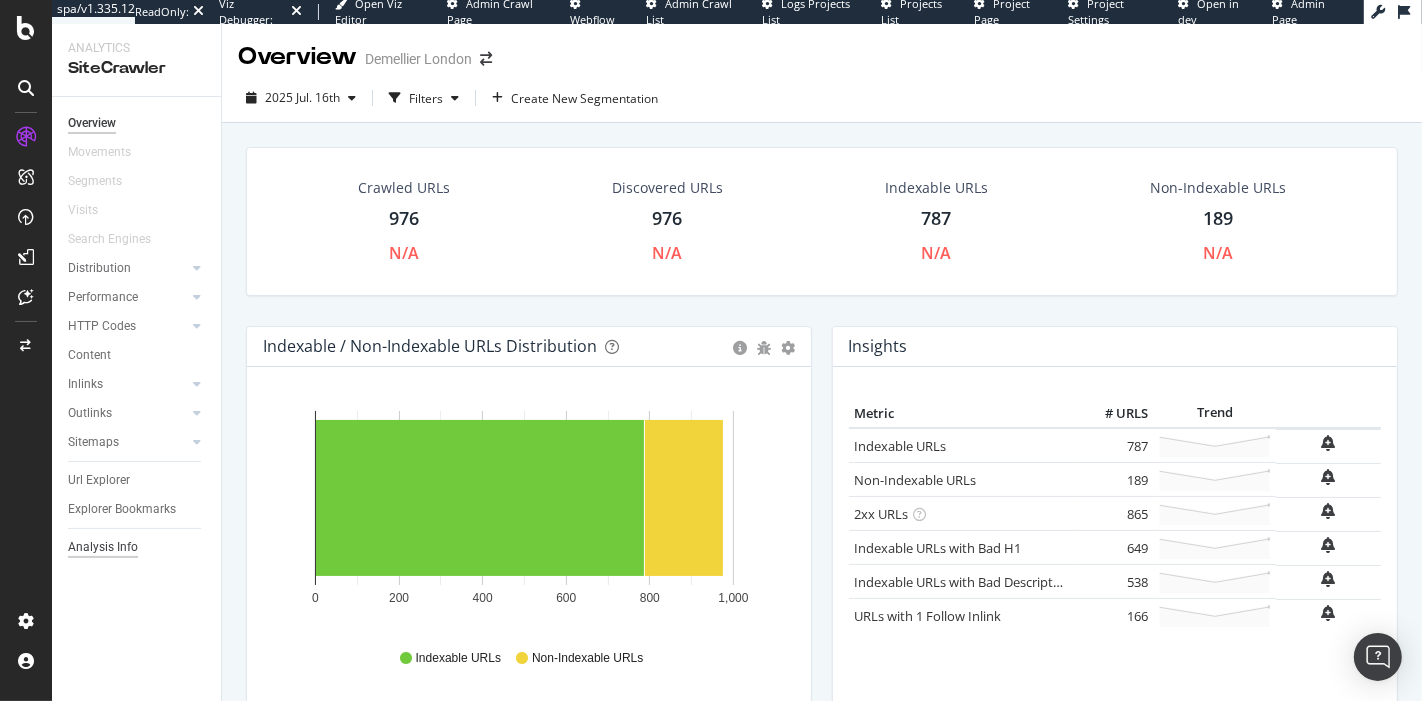 click on "Analysis Info" at bounding box center [103, 547] 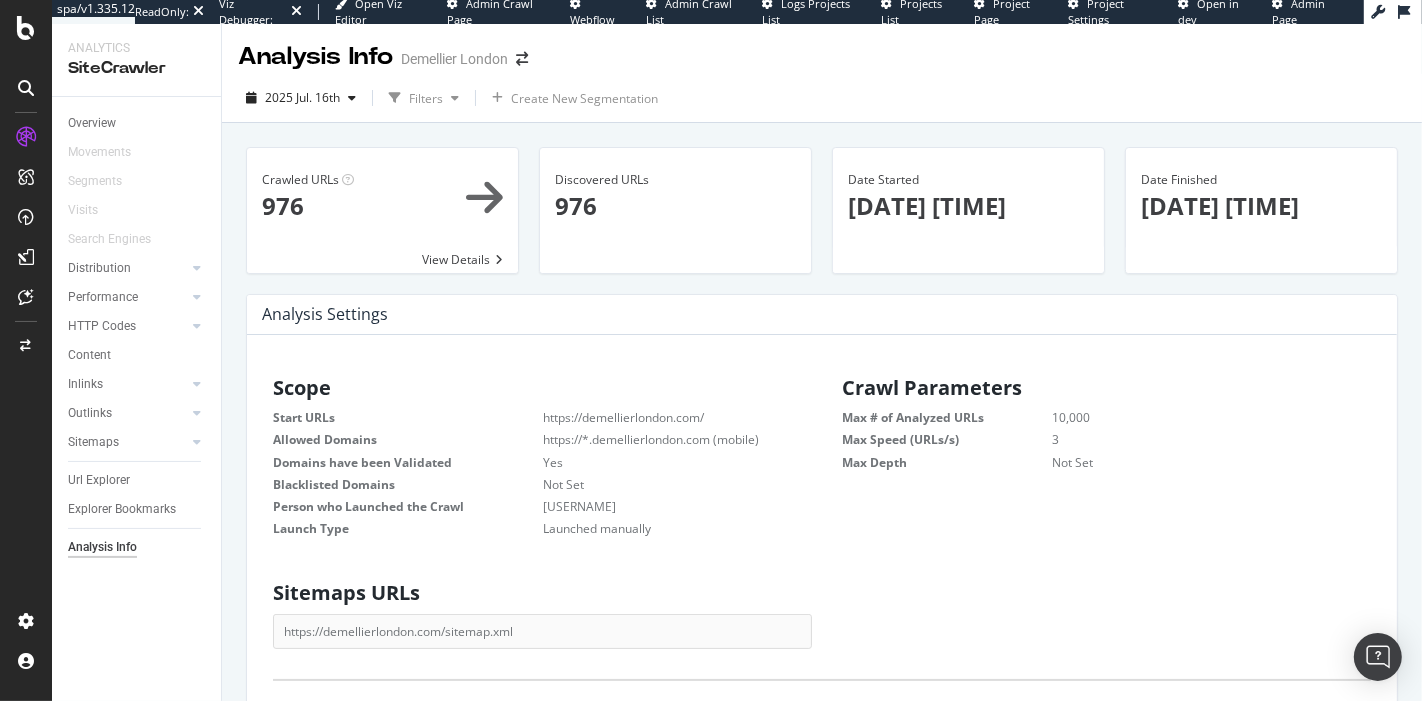scroll, scrollTop: 17, scrollLeft: 17, axis: both 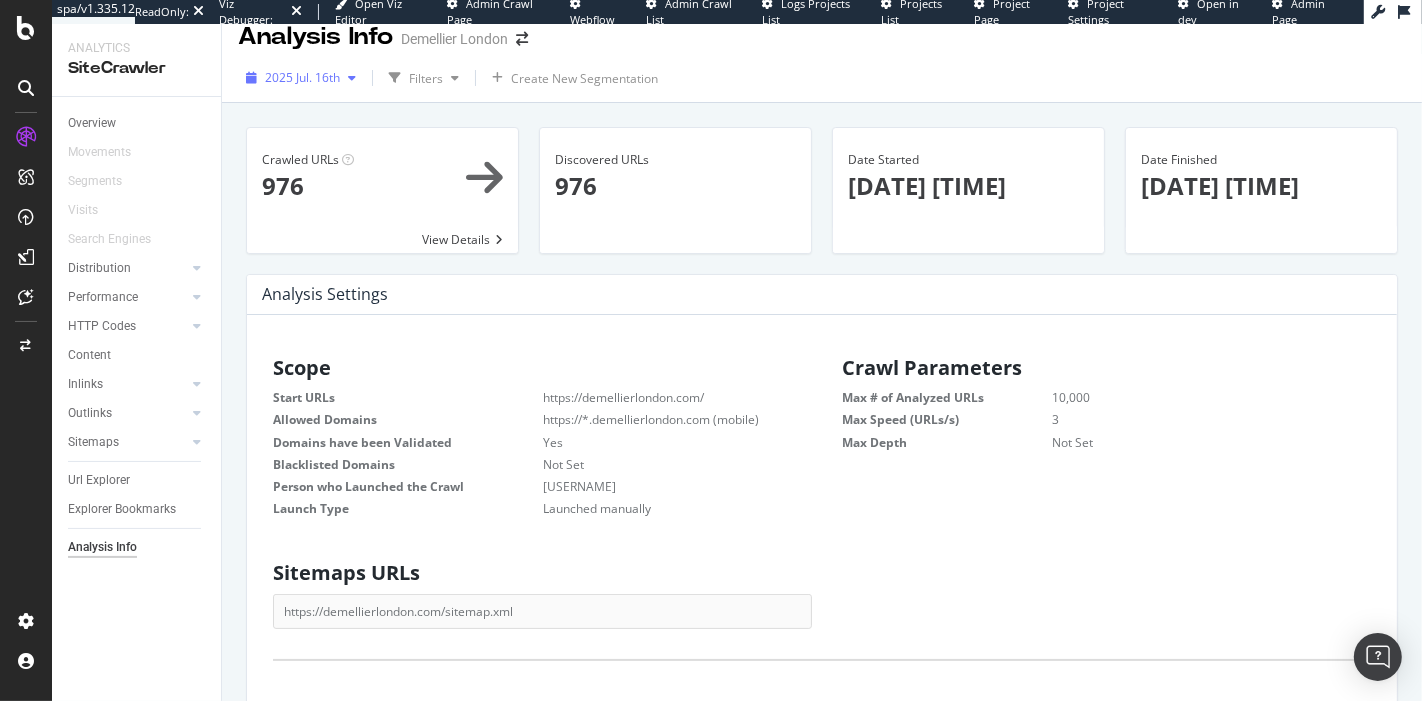 click on "2025 Jul. 16th" at bounding box center (302, 77) 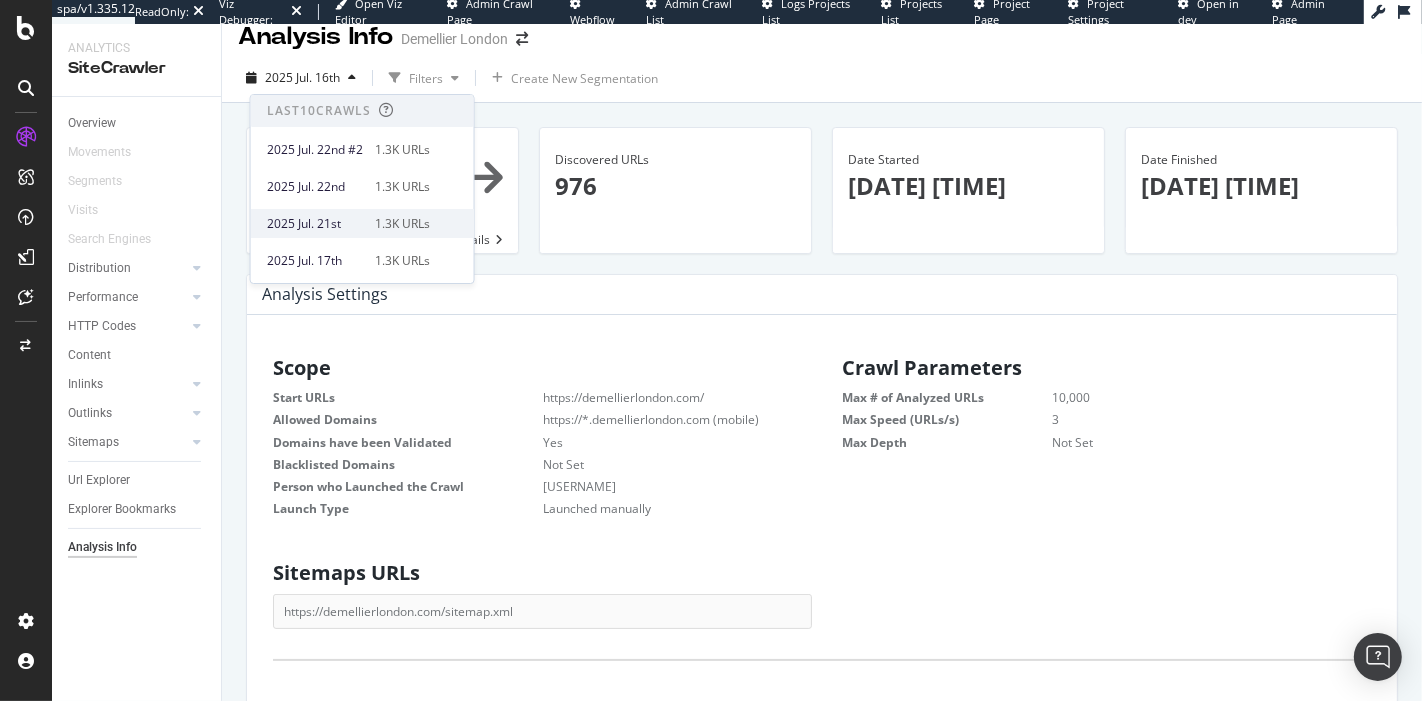 scroll, scrollTop: 36, scrollLeft: 0, axis: vertical 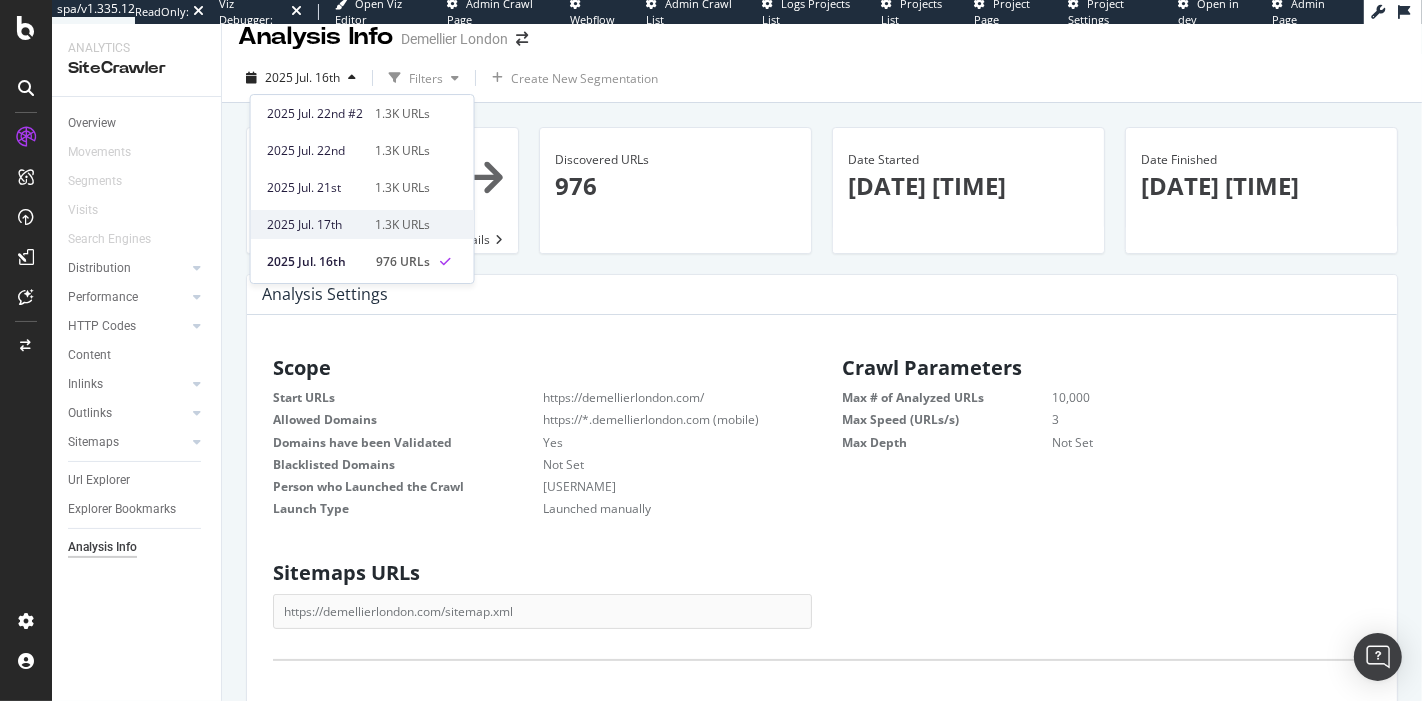 click on "2025 Jul. 17th" at bounding box center [315, 225] 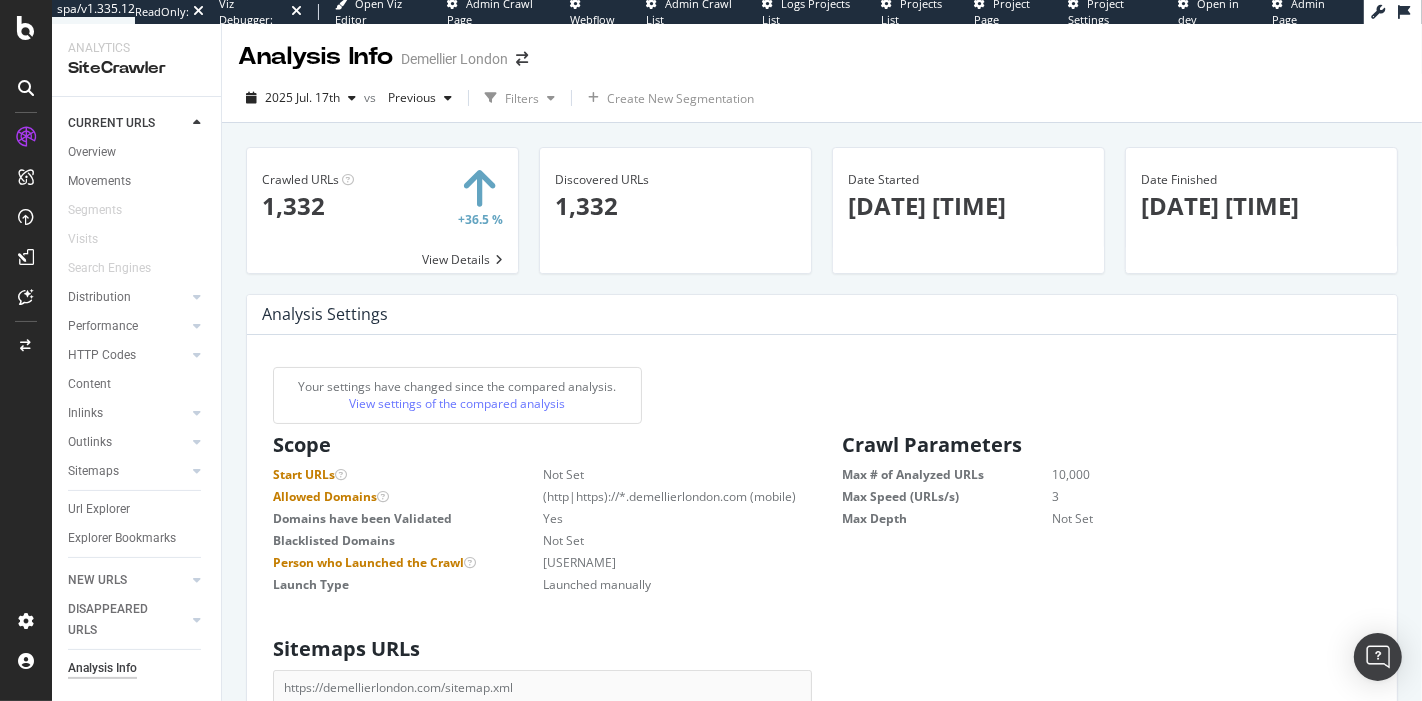 scroll, scrollTop: 17, scrollLeft: 17, axis: both 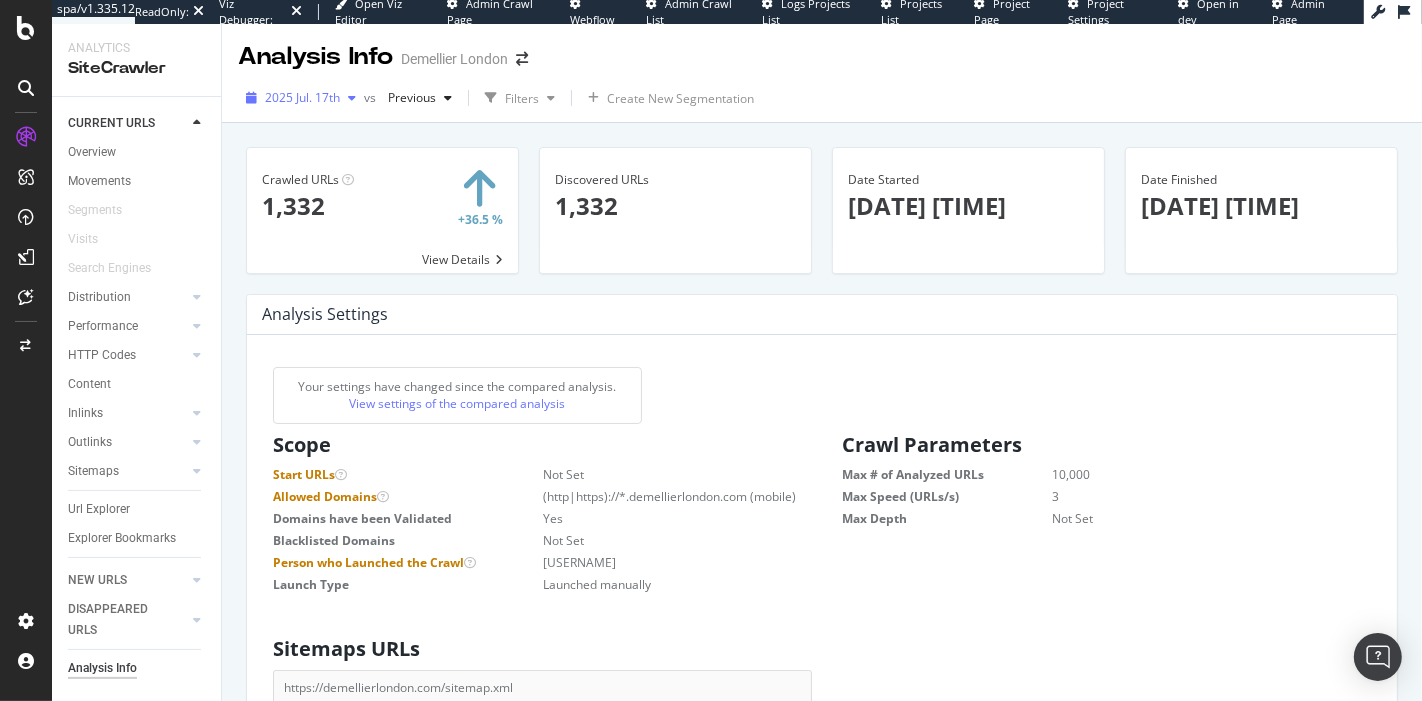 click on "2025 Jul. 17th" at bounding box center (301, 98) 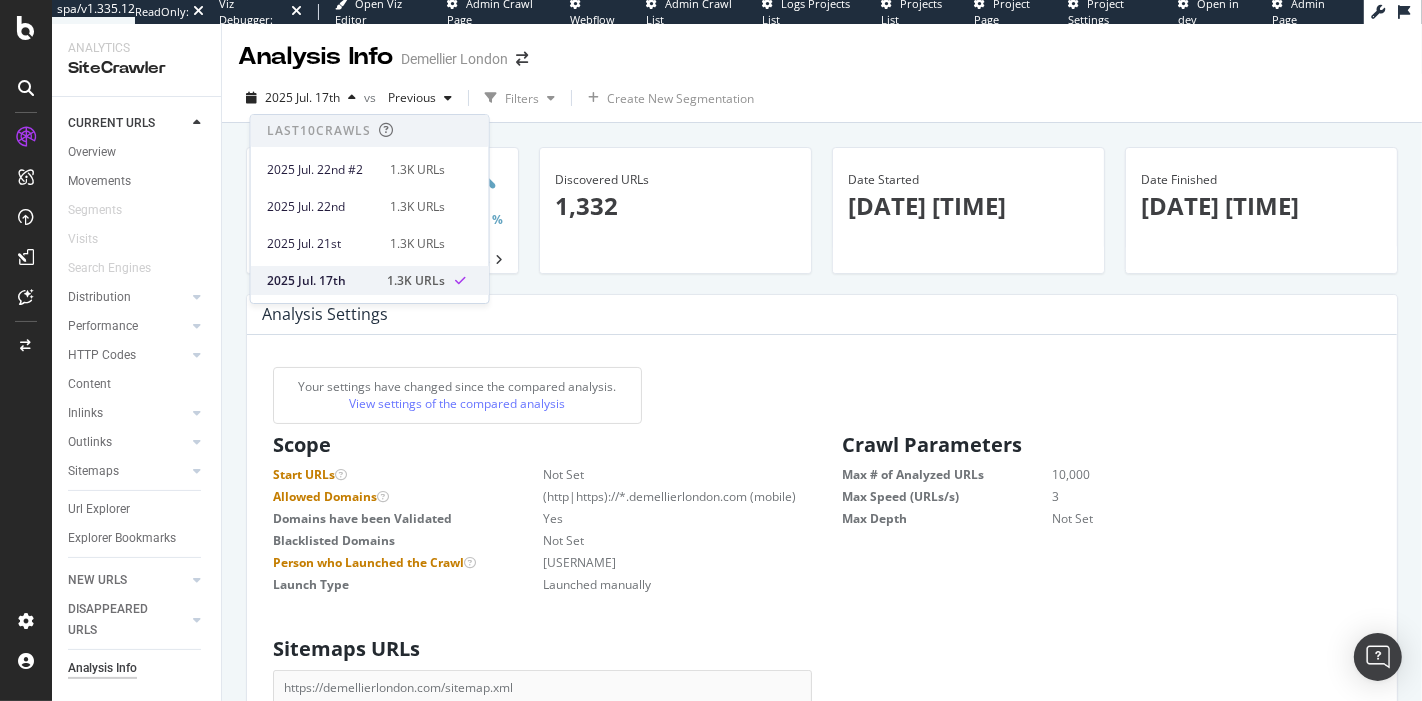 scroll, scrollTop: 36, scrollLeft: 0, axis: vertical 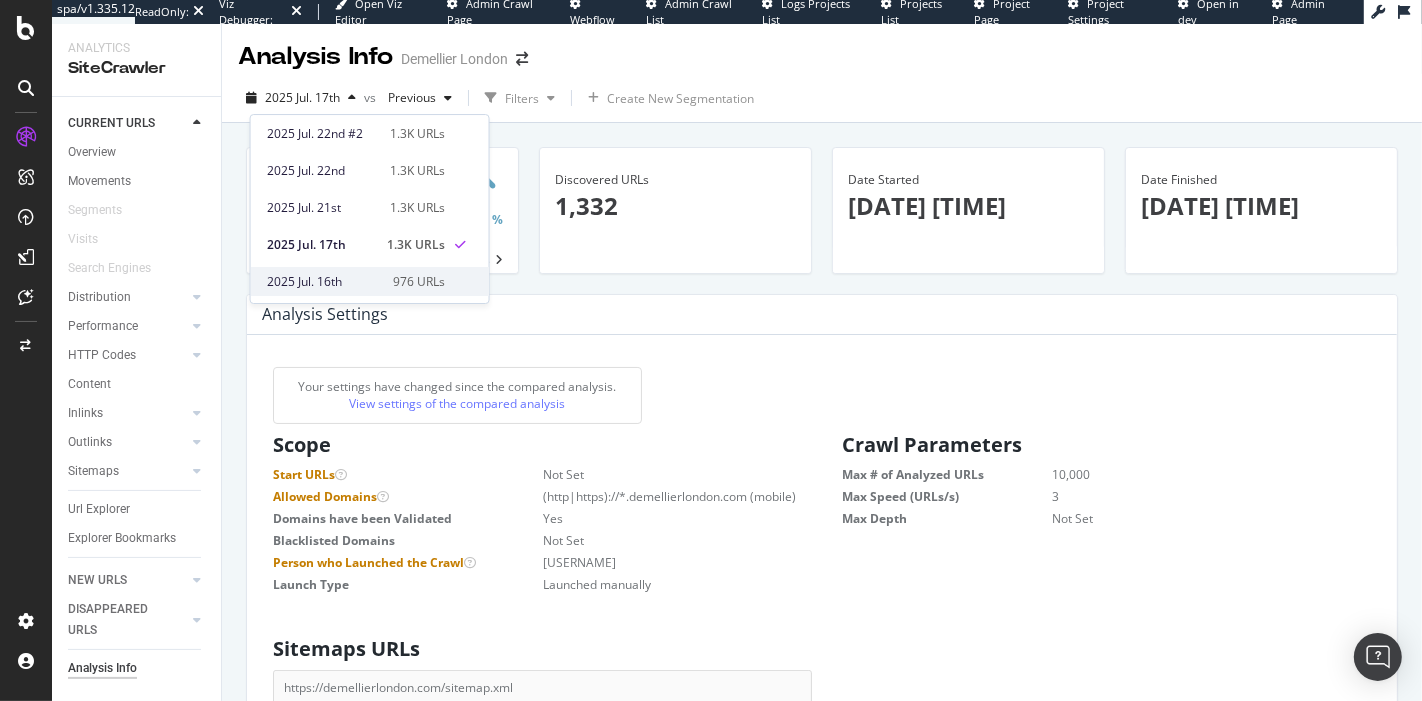 click on "2025 Jul. 16th" at bounding box center [324, 282] 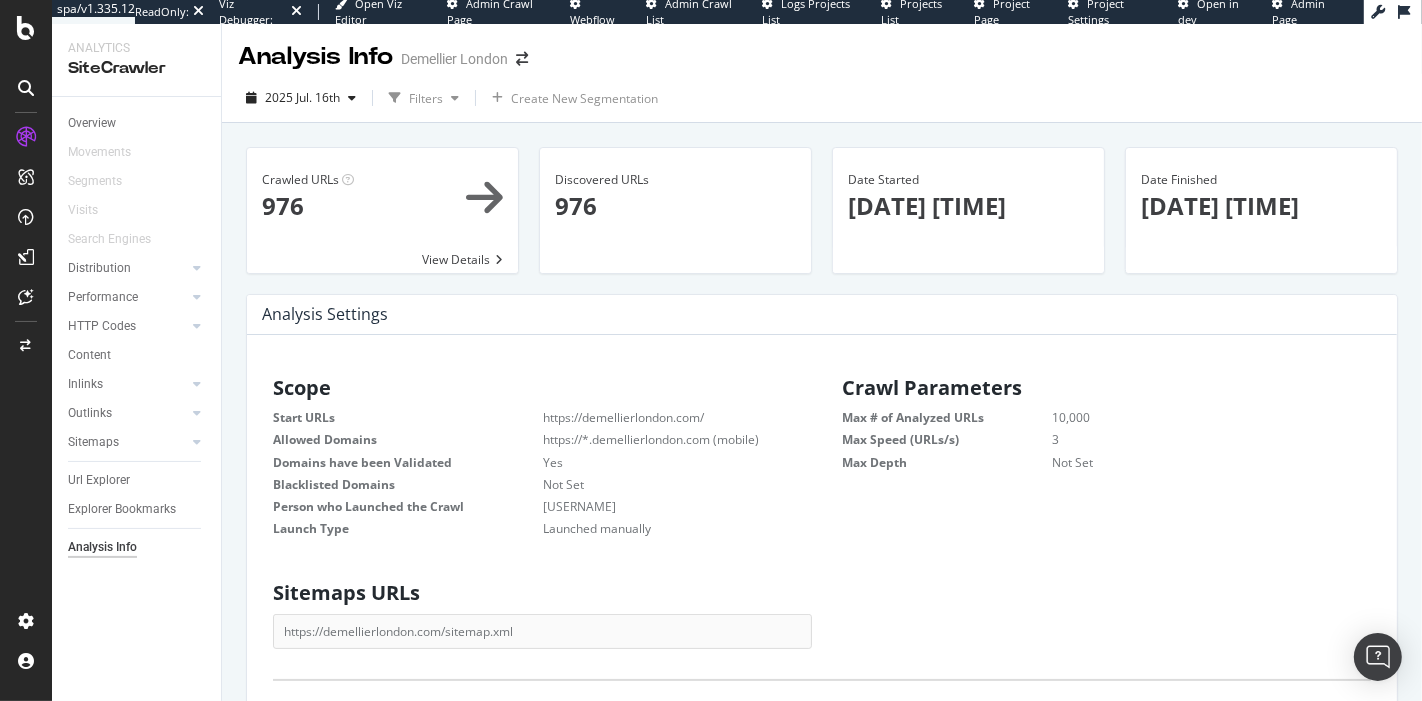 scroll, scrollTop: 17, scrollLeft: 17, axis: both 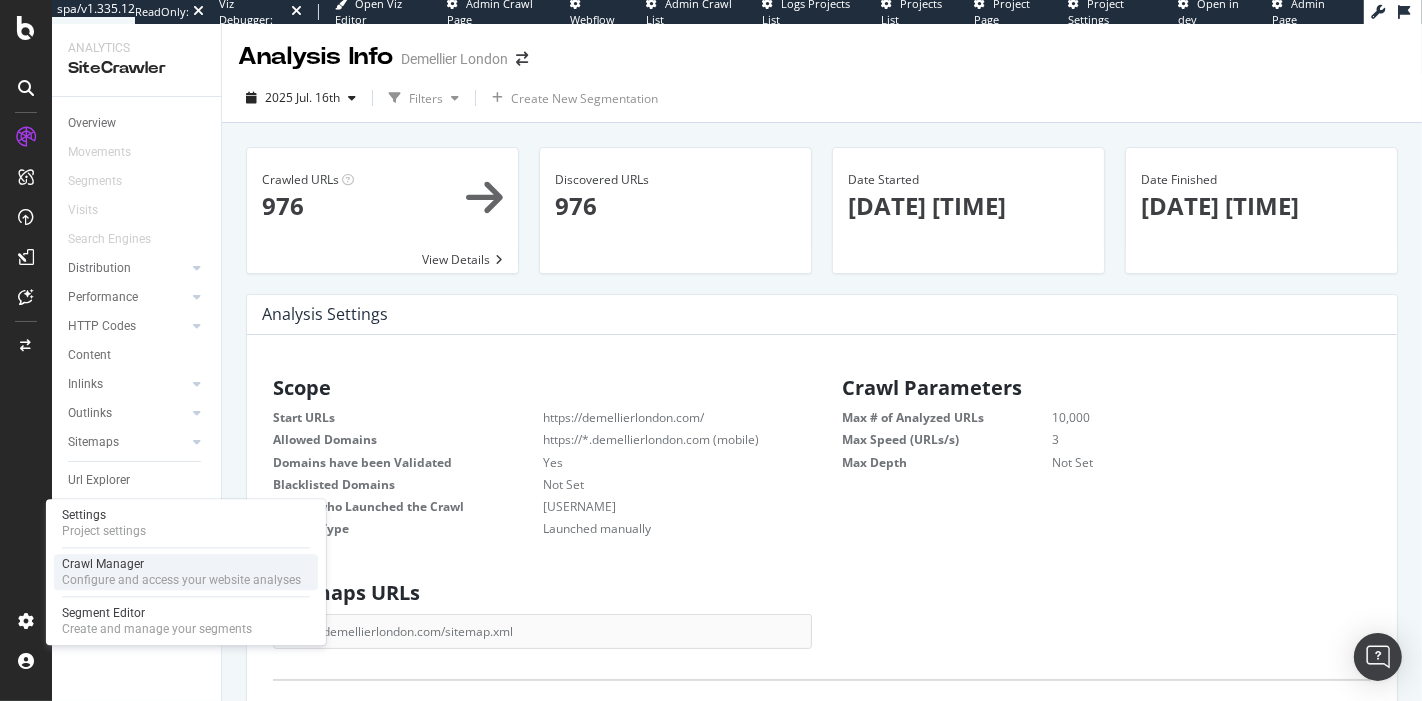 click on "Crawl Manager" at bounding box center (181, 564) 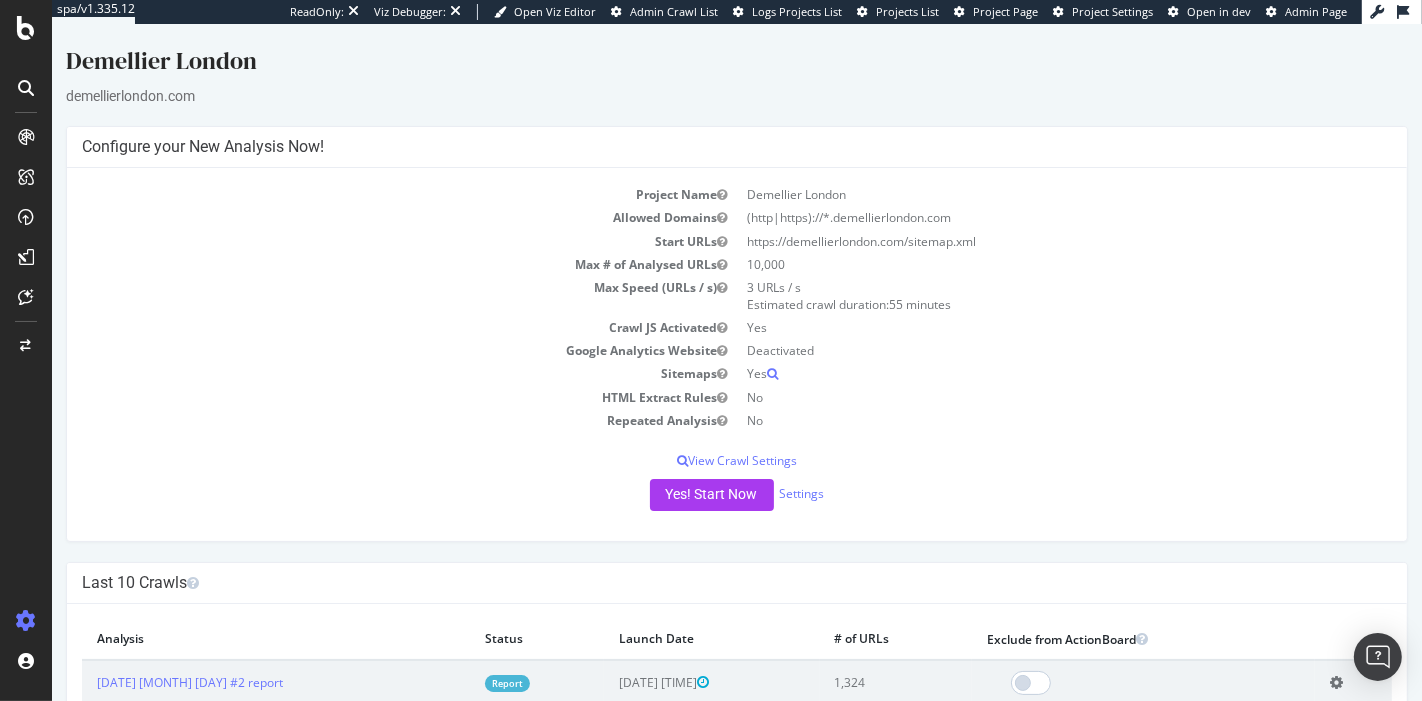 scroll, scrollTop: 0, scrollLeft: 0, axis: both 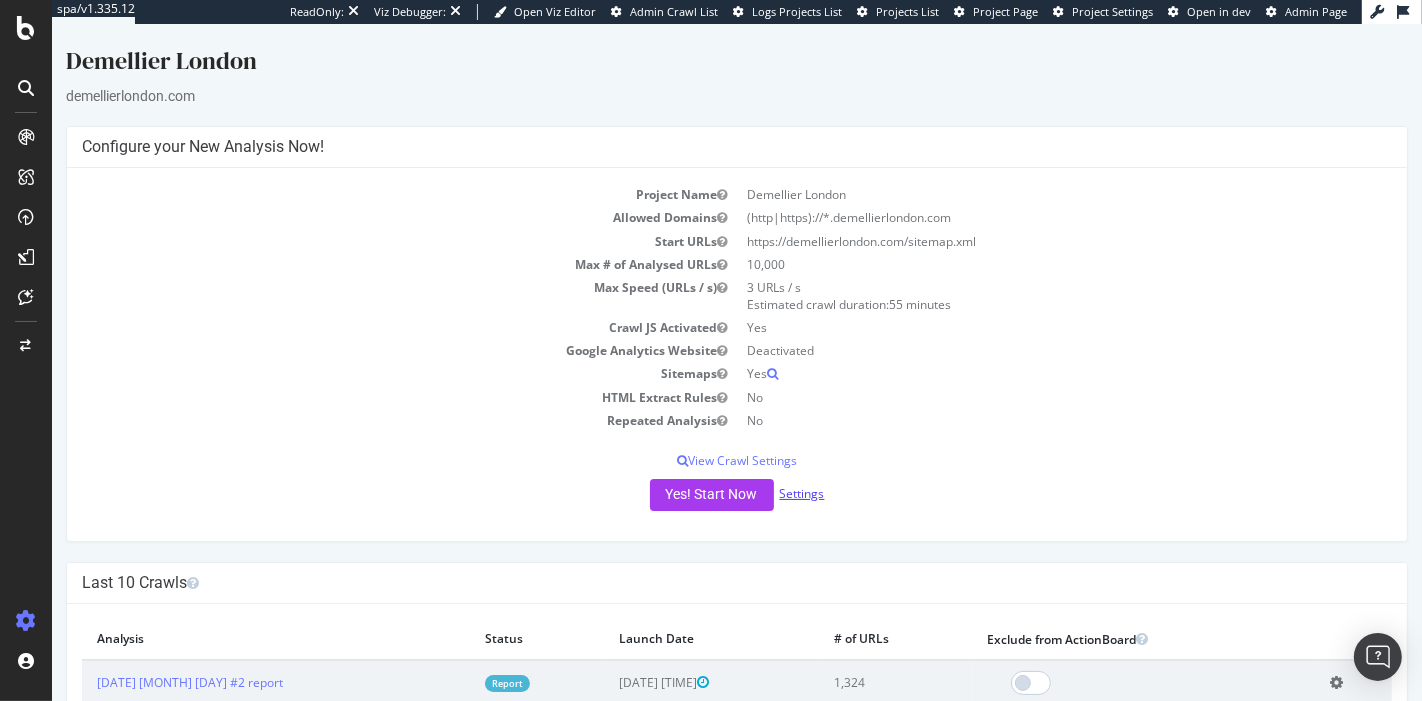 click on "Settings" at bounding box center [801, 493] 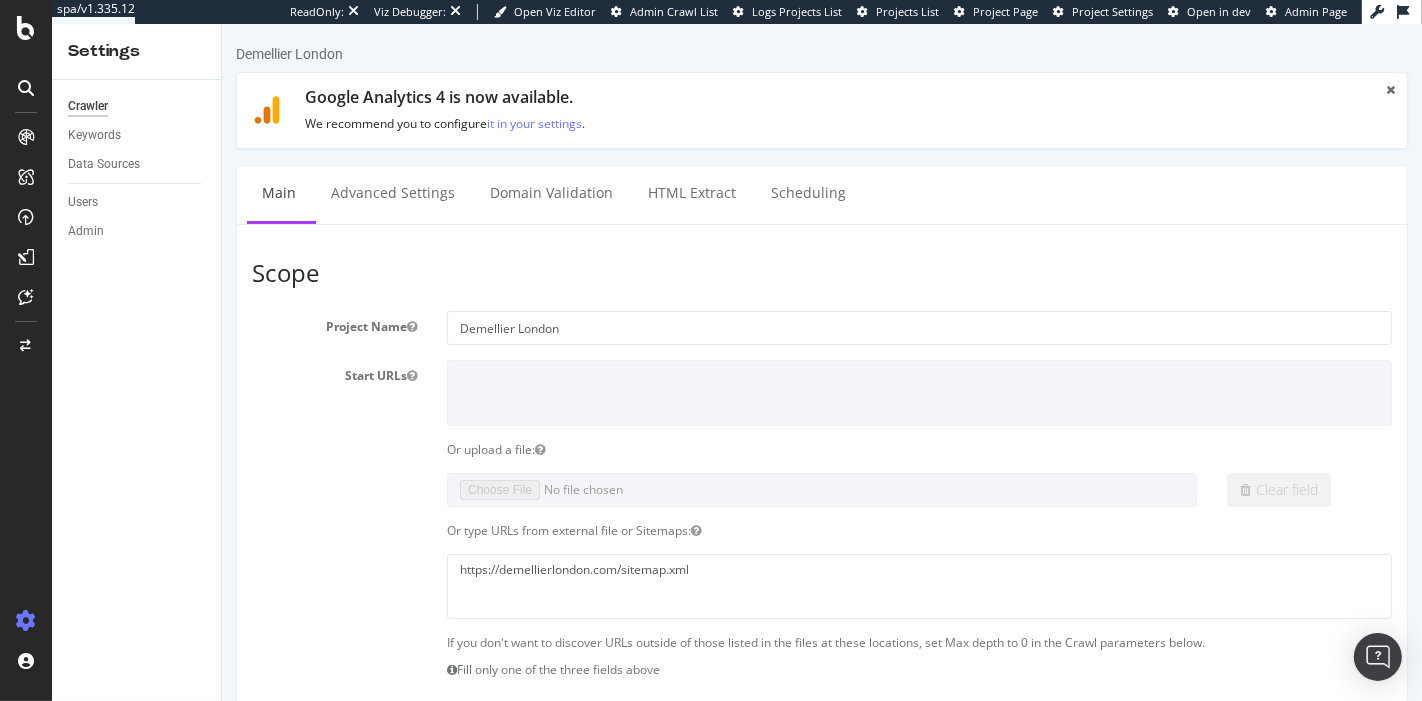 scroll, scrollTop: 0, scrollLeft: 0, axis: both 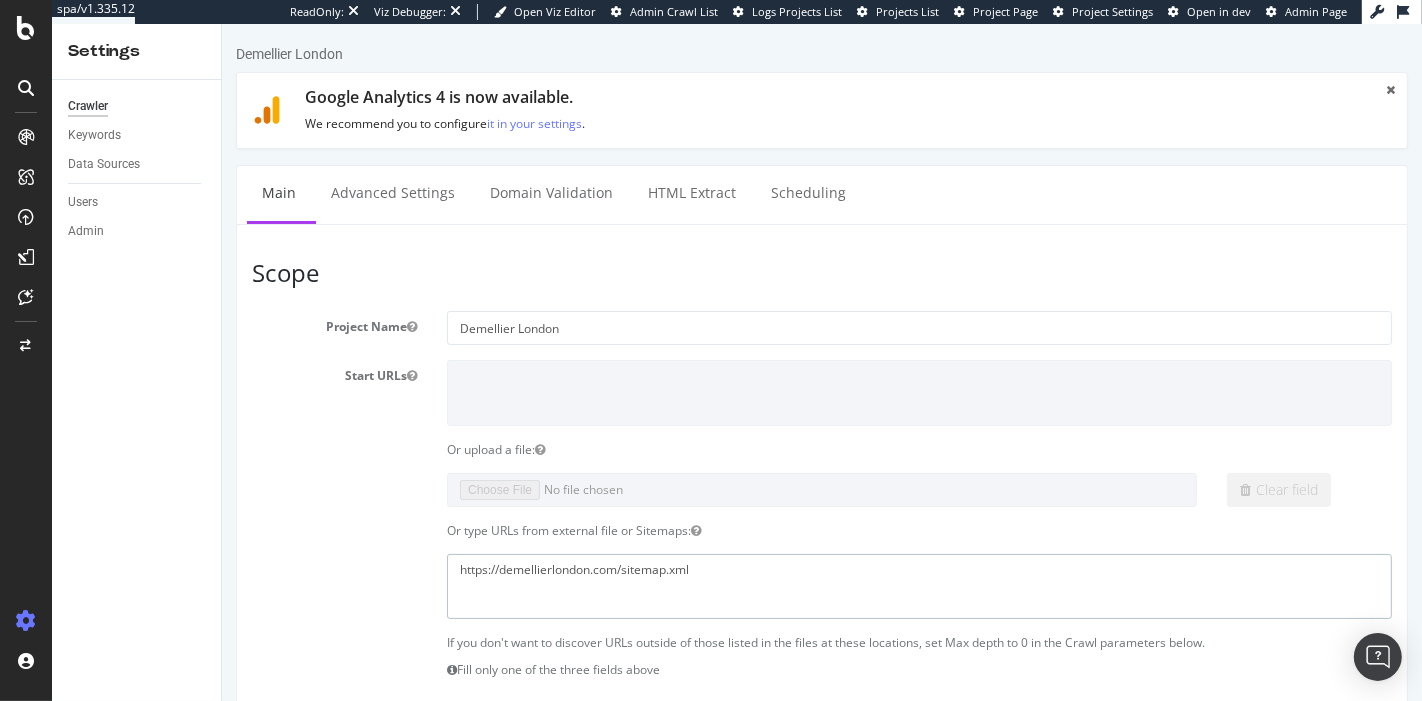 click on "https://demellierlondon.com/sitemap.xml" at bounding box center [918, 586] 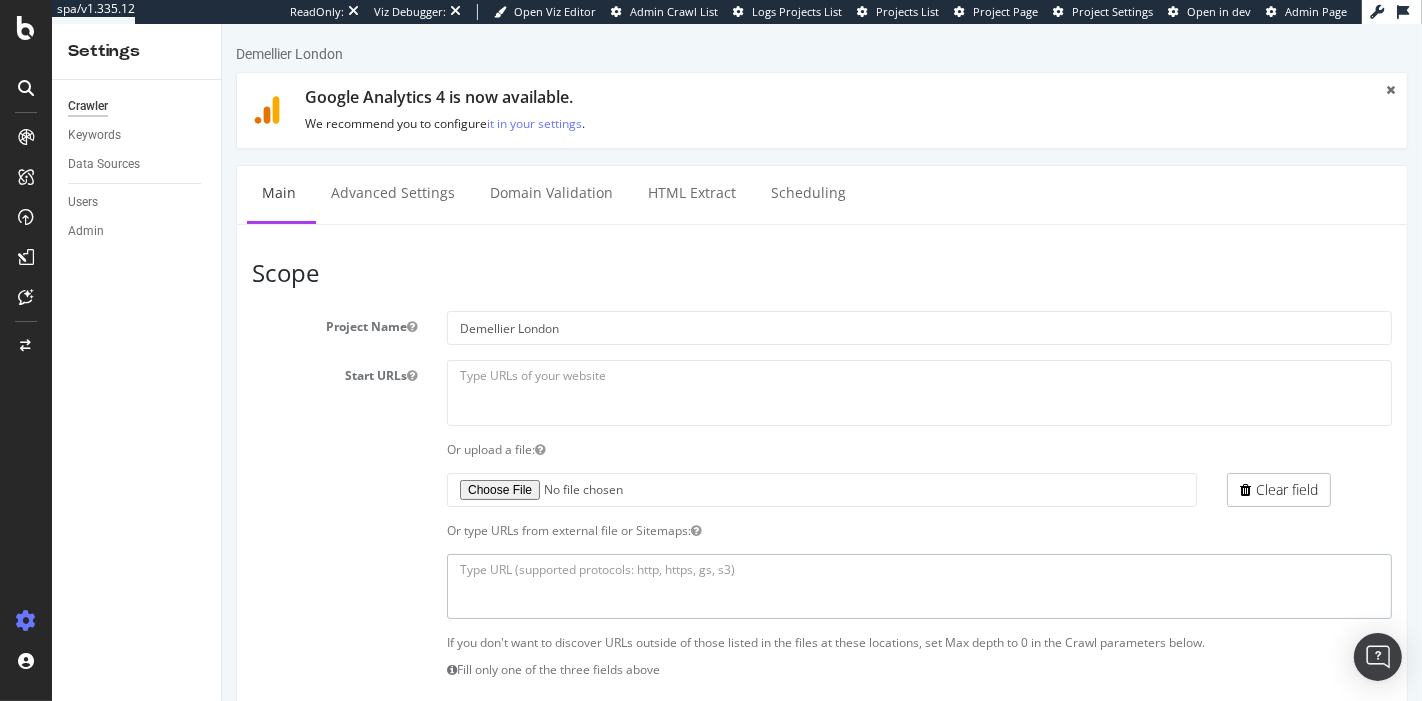 type 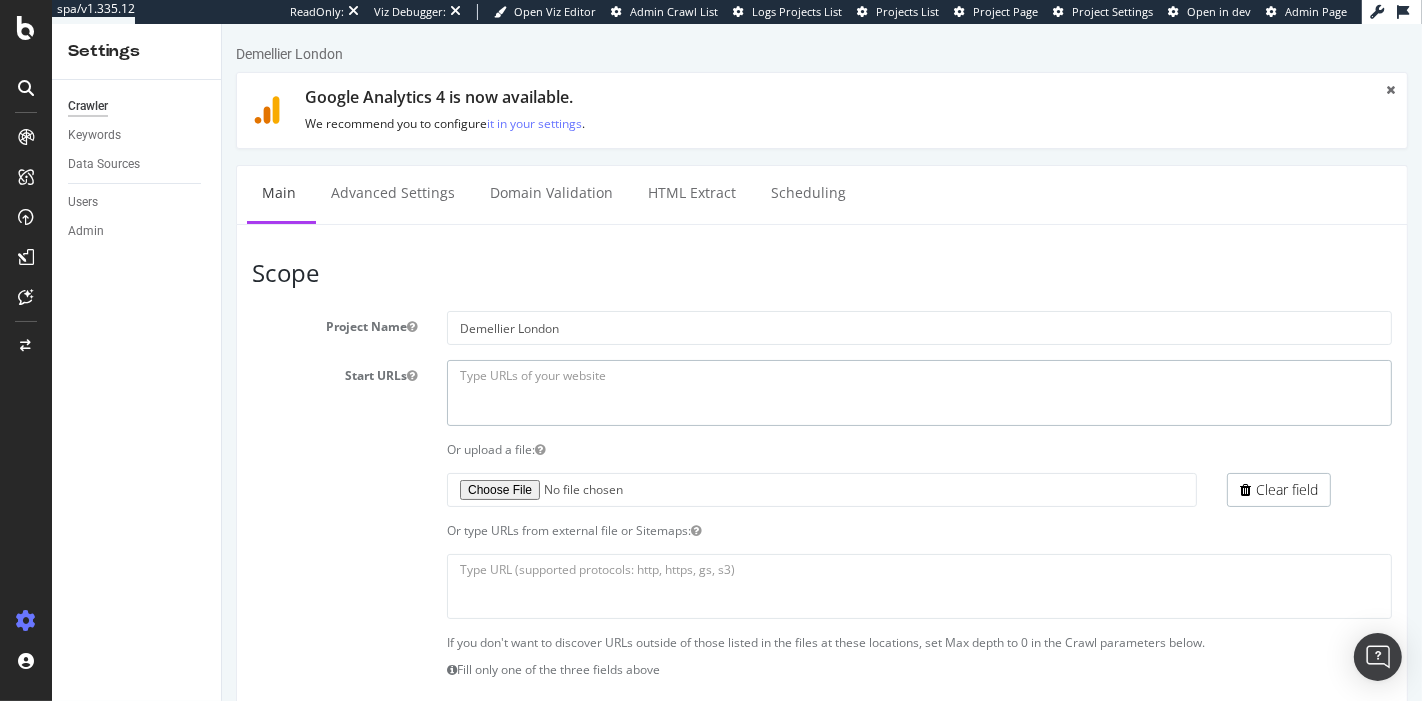 paste on "https://demellierlondon.com/" 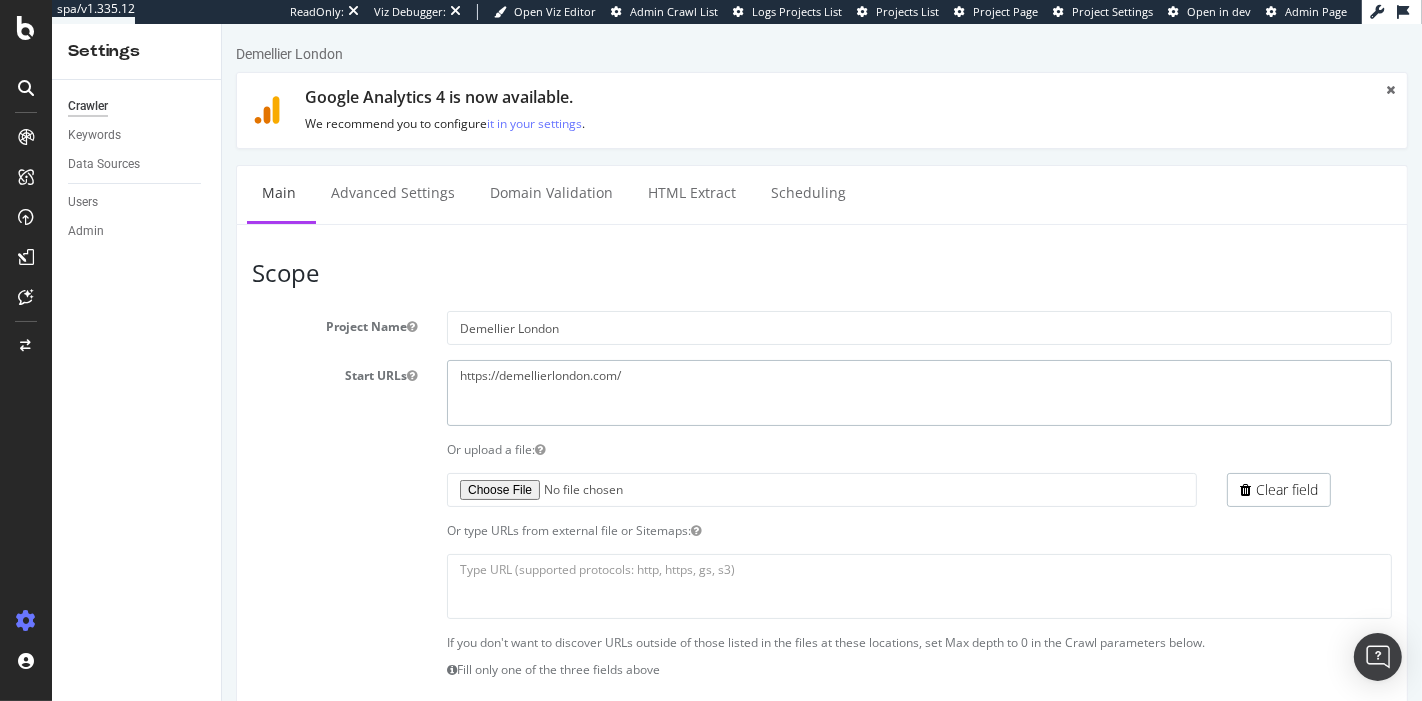 click on "https://demellierlondon.com/" at bounding box center [918, 392] 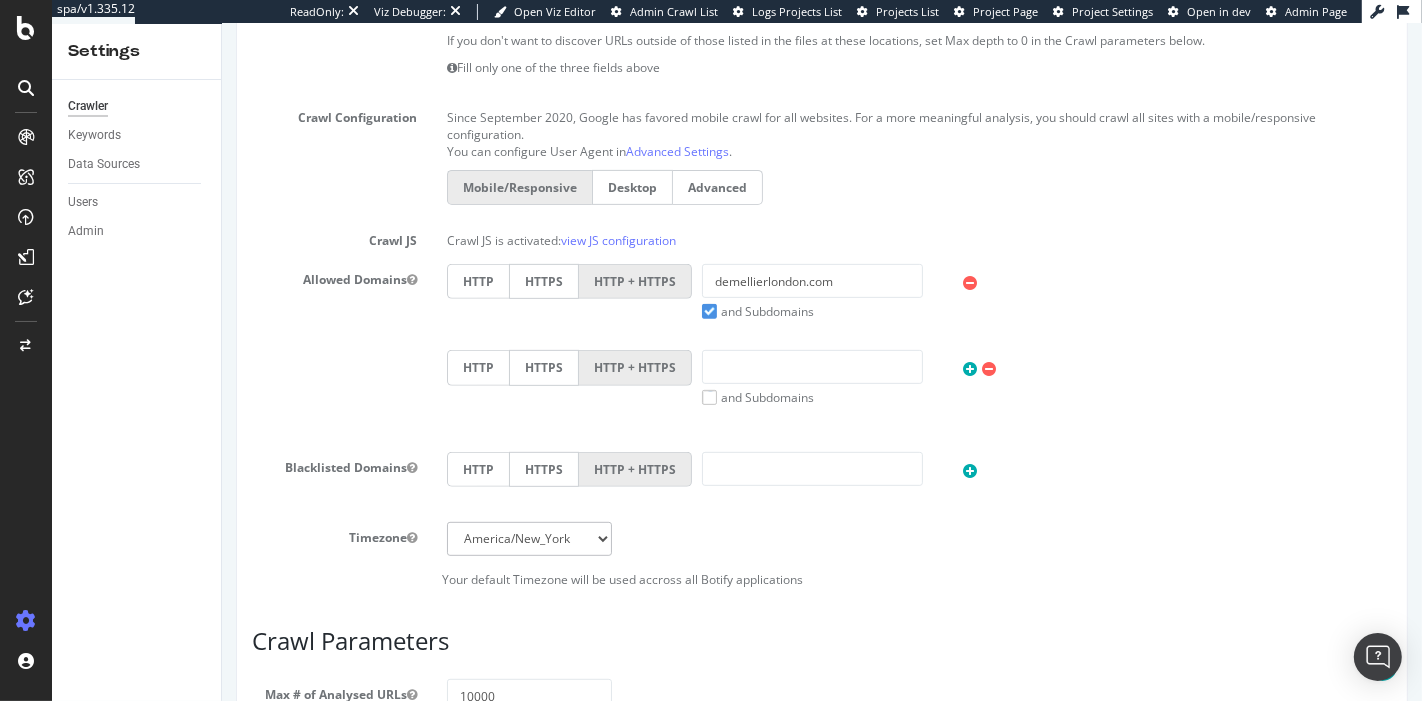 scroll, scrollTop: 1062, scrollLeft: 0, axis: vertical 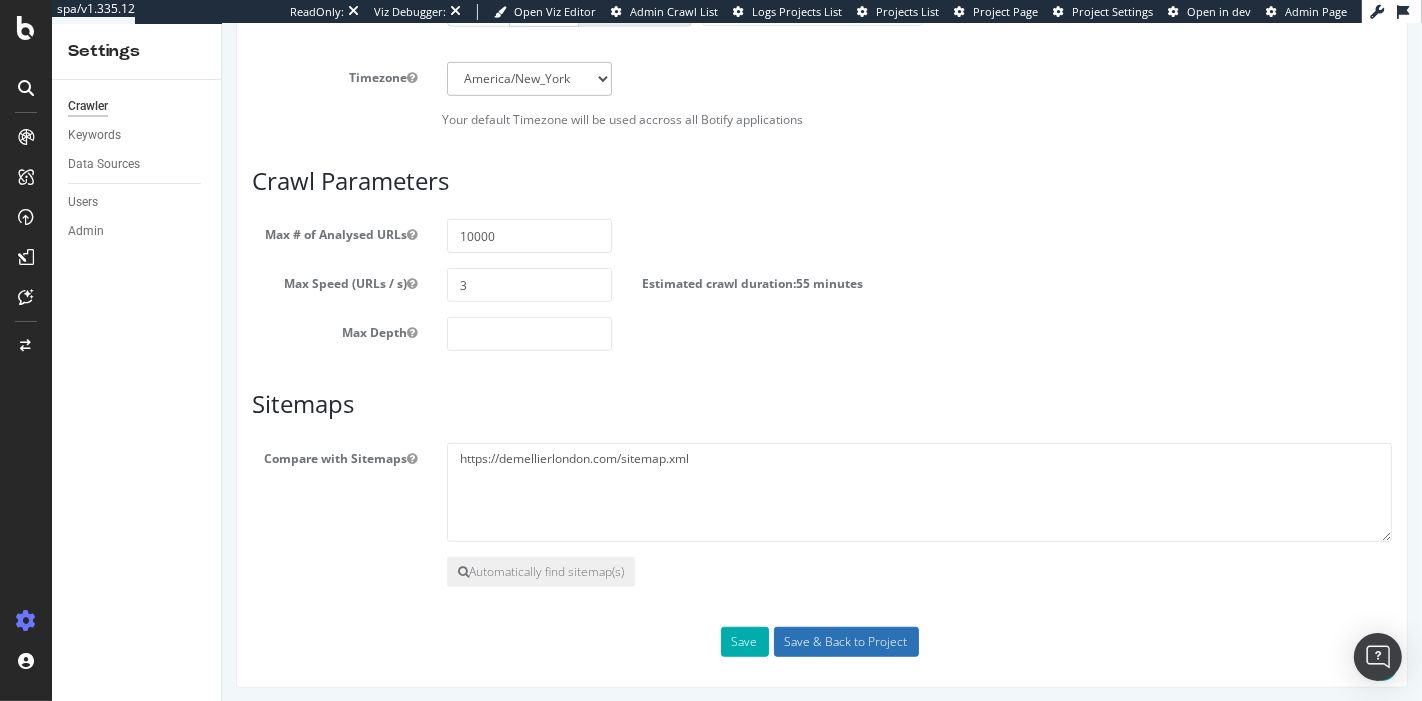 type on "https://demellierlondon.com/" 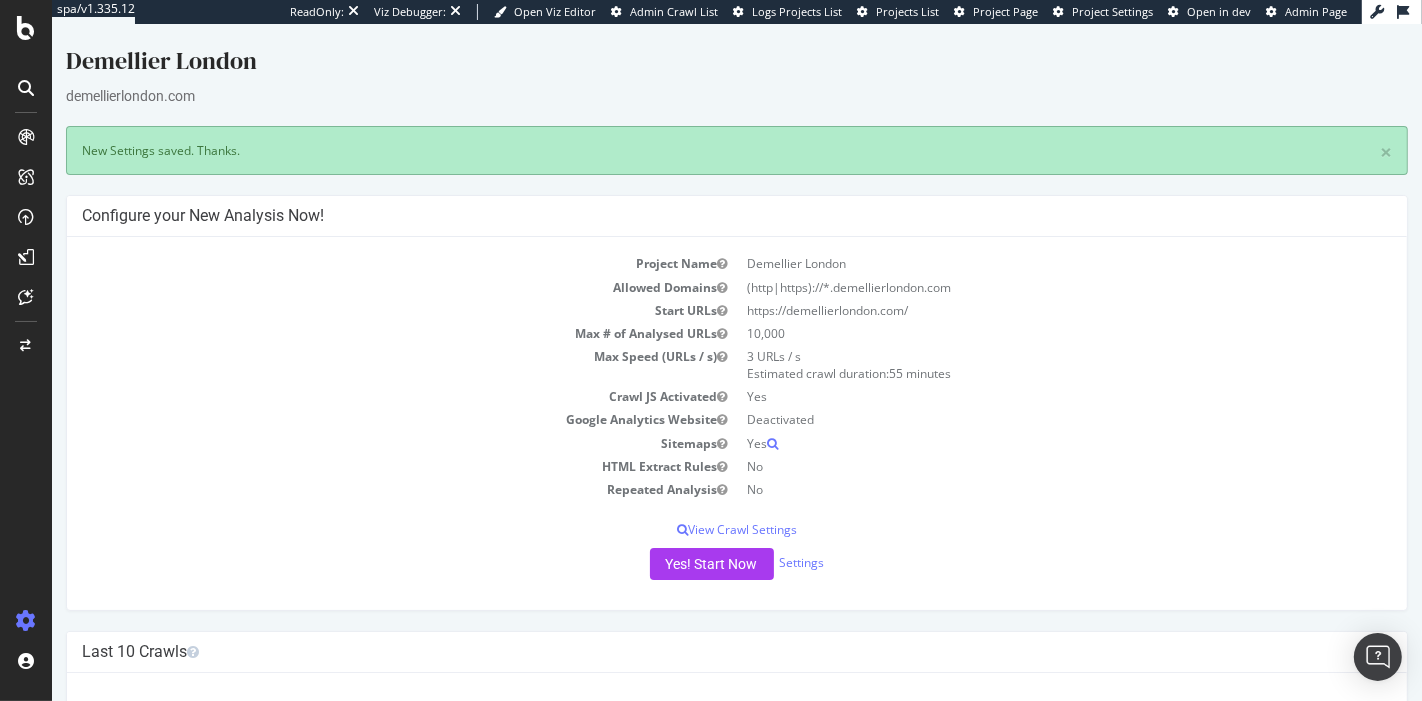 scroll, scrollTop: 0, scrollLeft: 0, axis: both 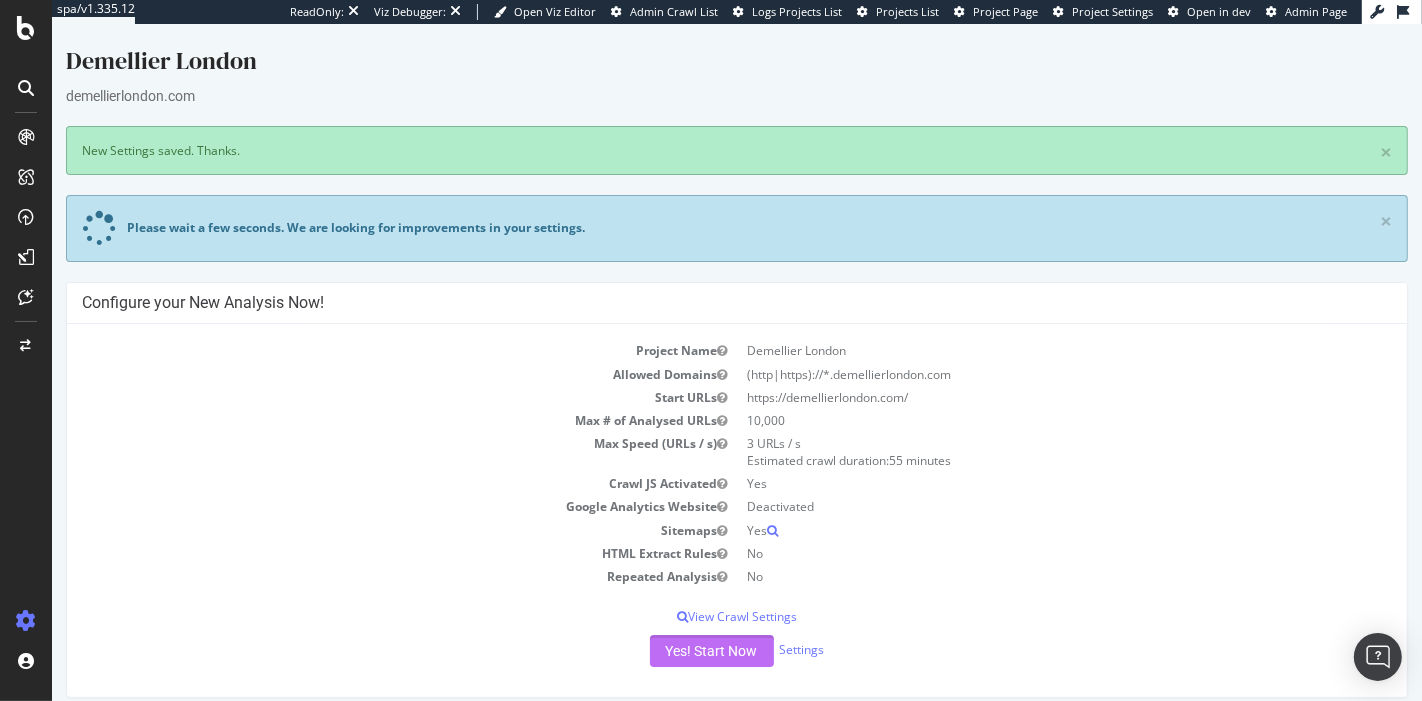 click on "Yes! Start Now" at bounding box center [711, 651] 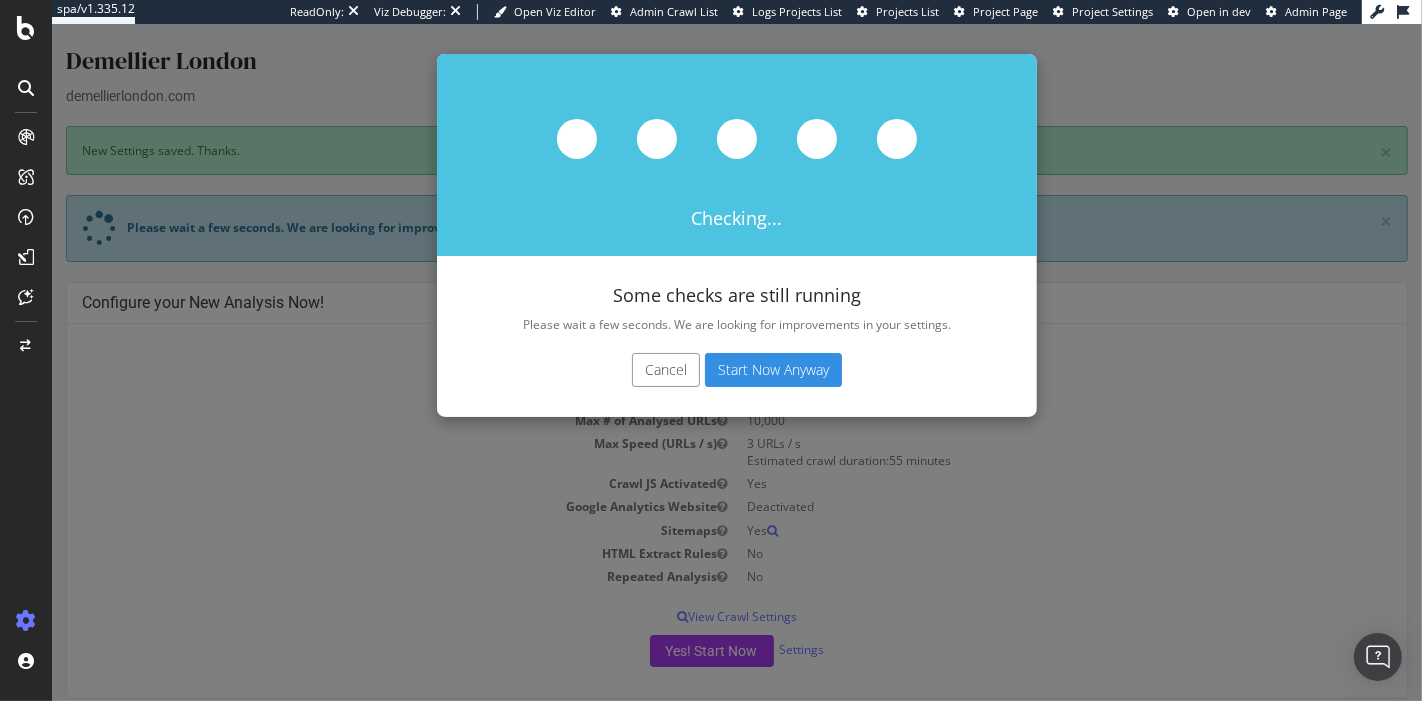 click on "Start Now Anyway" at bounding box center (772, 370) 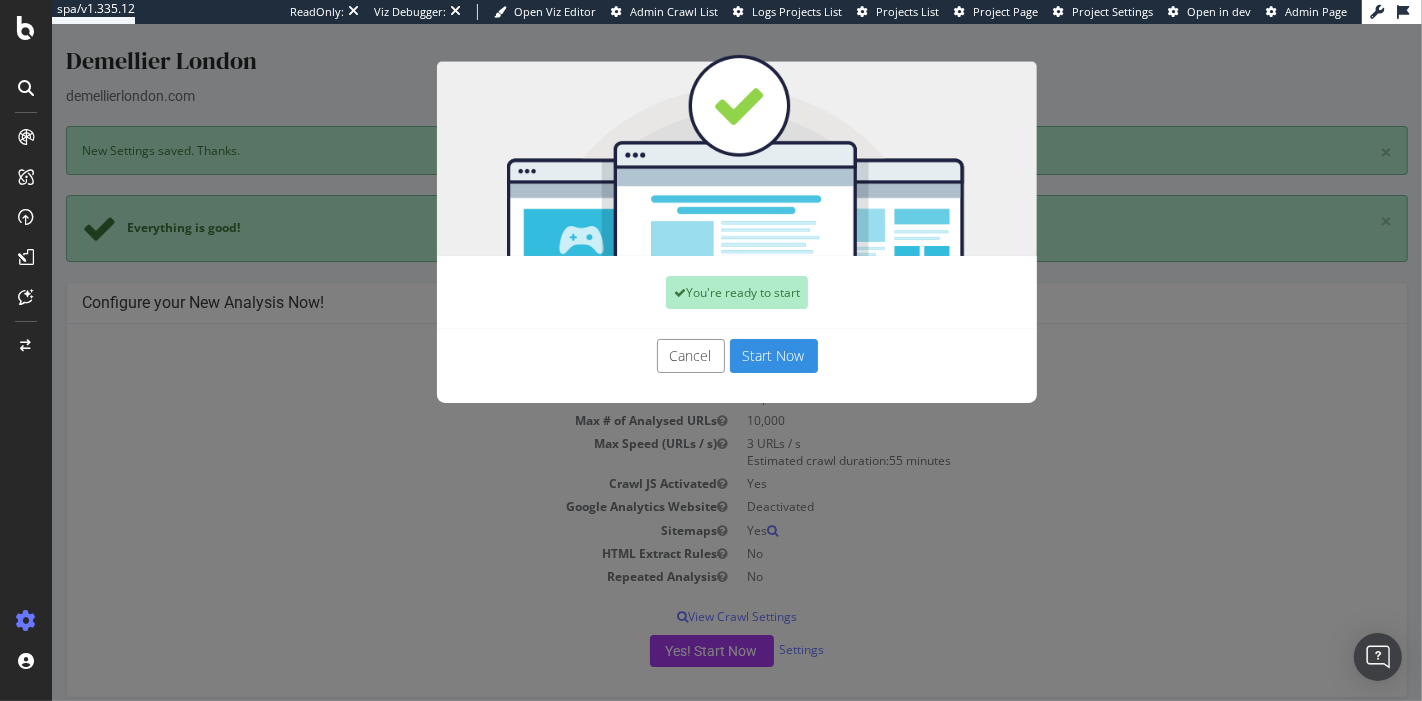 click on "Start Now" at bounding box center [773, 356] 